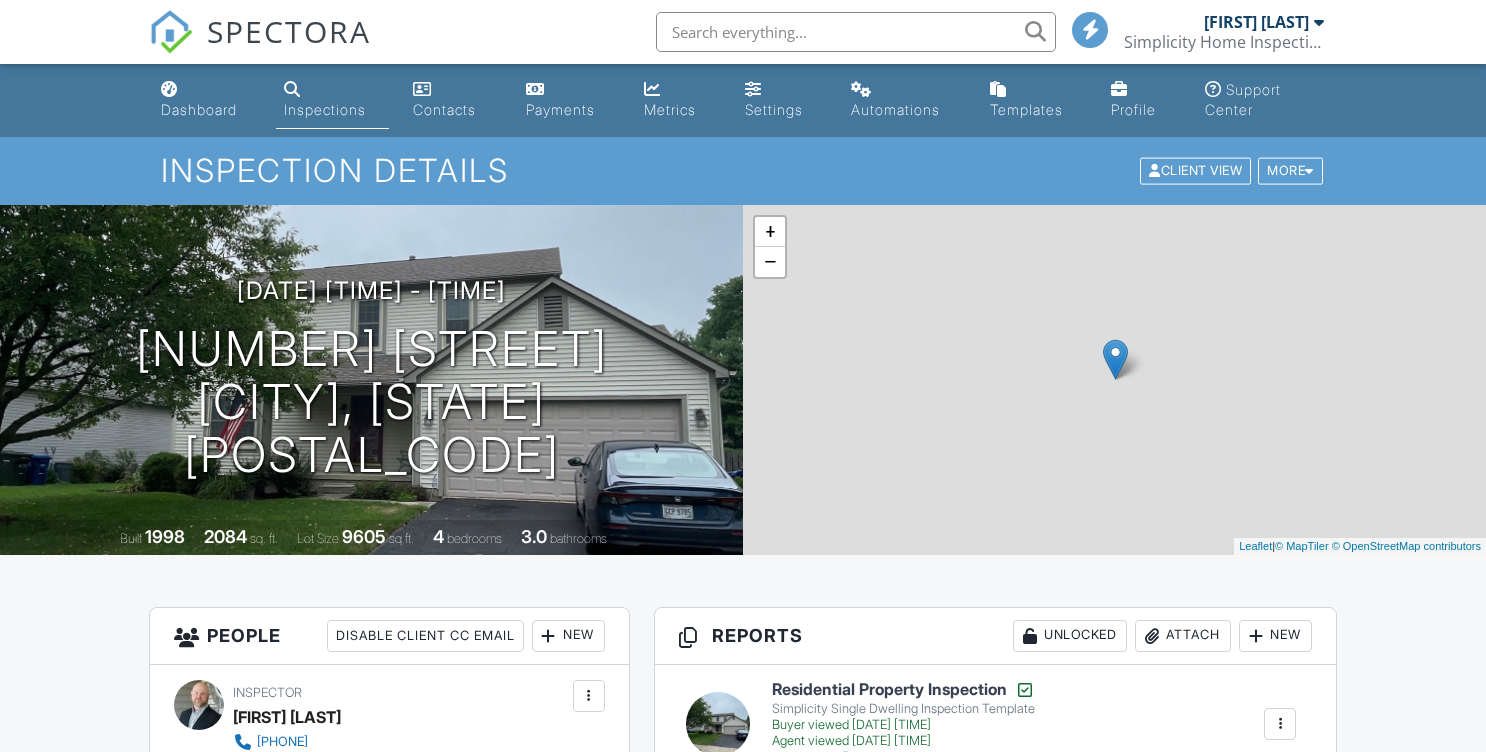 scroll, scrollTop: 0, scrollLeft: 0, axis: both 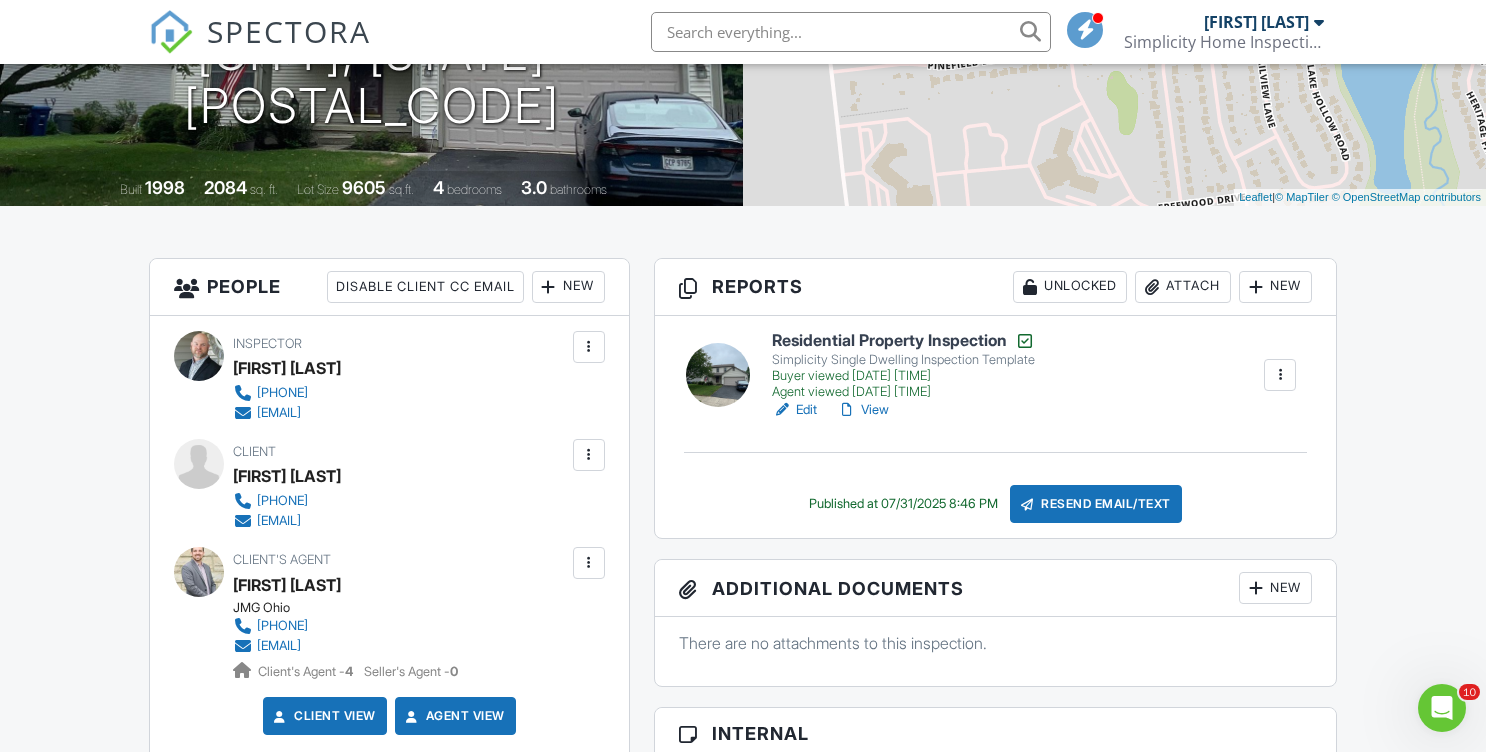 click on "Residential Property Inspection" at bounding box center (903, 341) 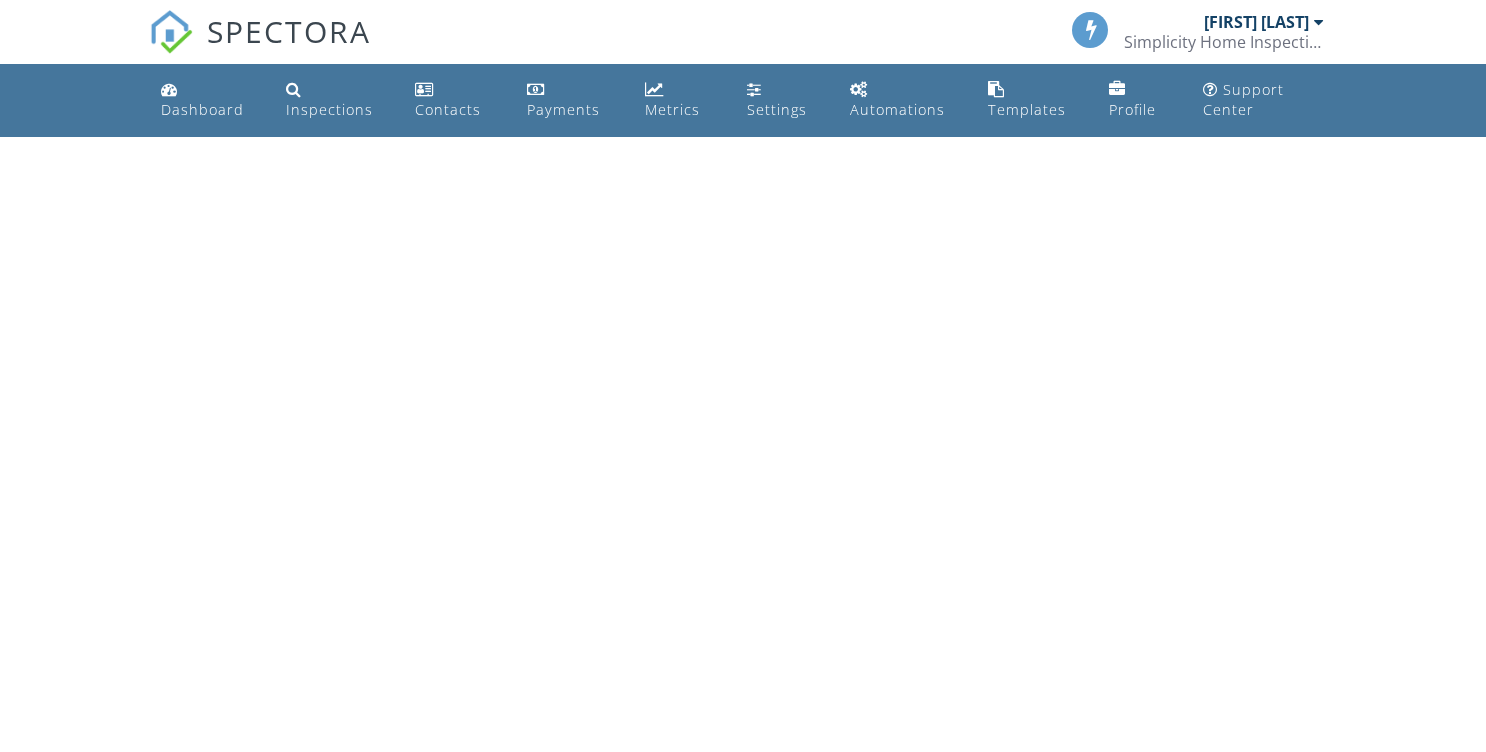 scroll, scrollTop: 0, scrollLeft: 0, axis: both 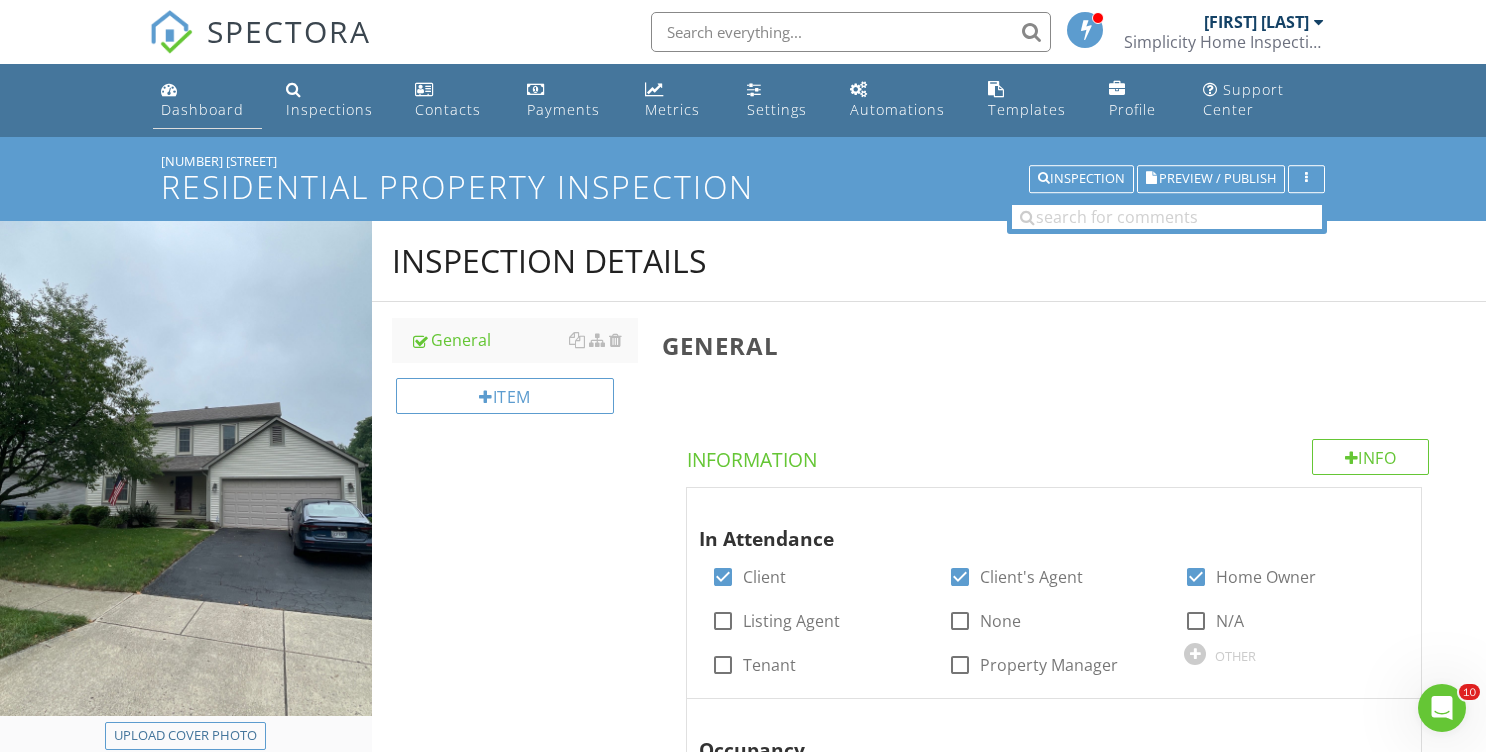 click on "Dashboard" at bounding box center [202, 109] 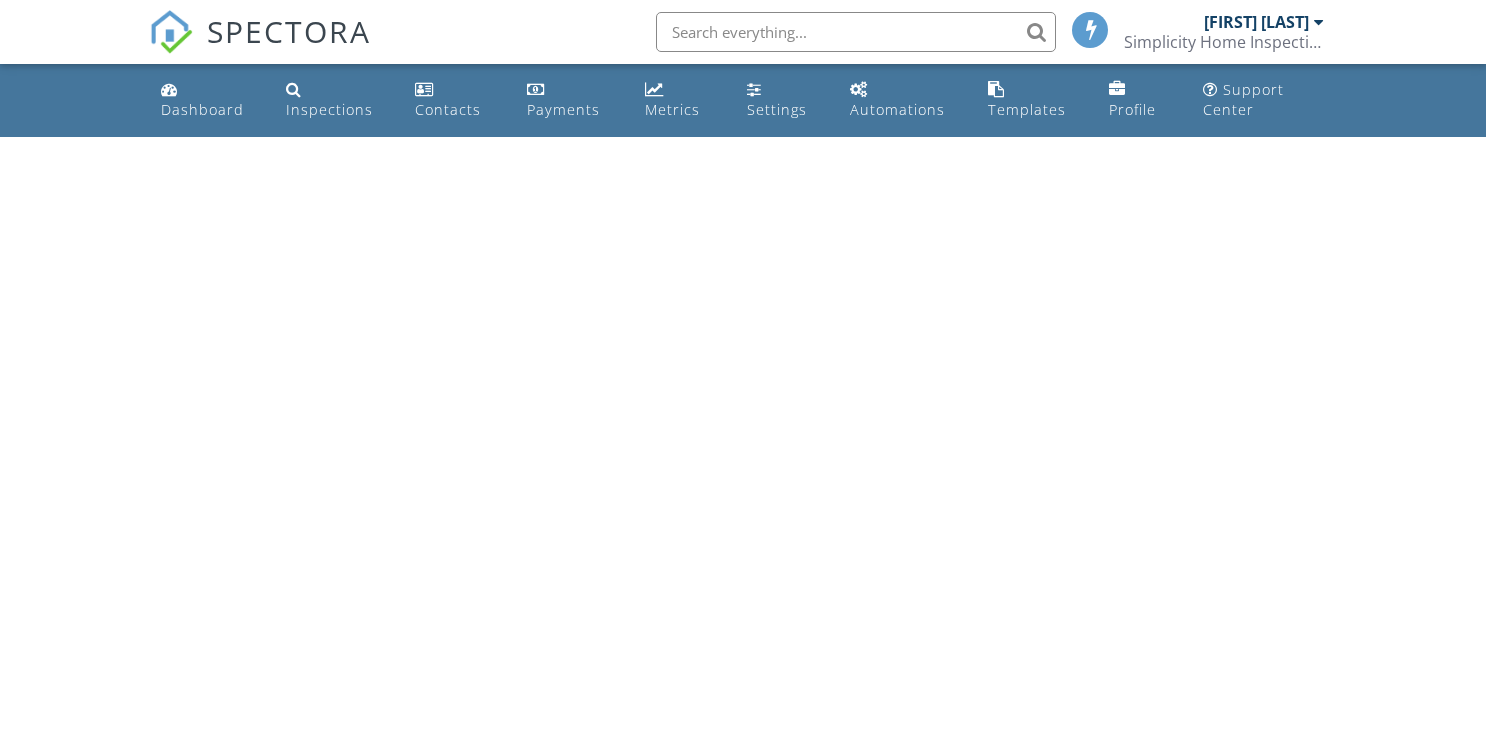 scroll, scrollTop: 0, scrollLeft: 0, axis: both 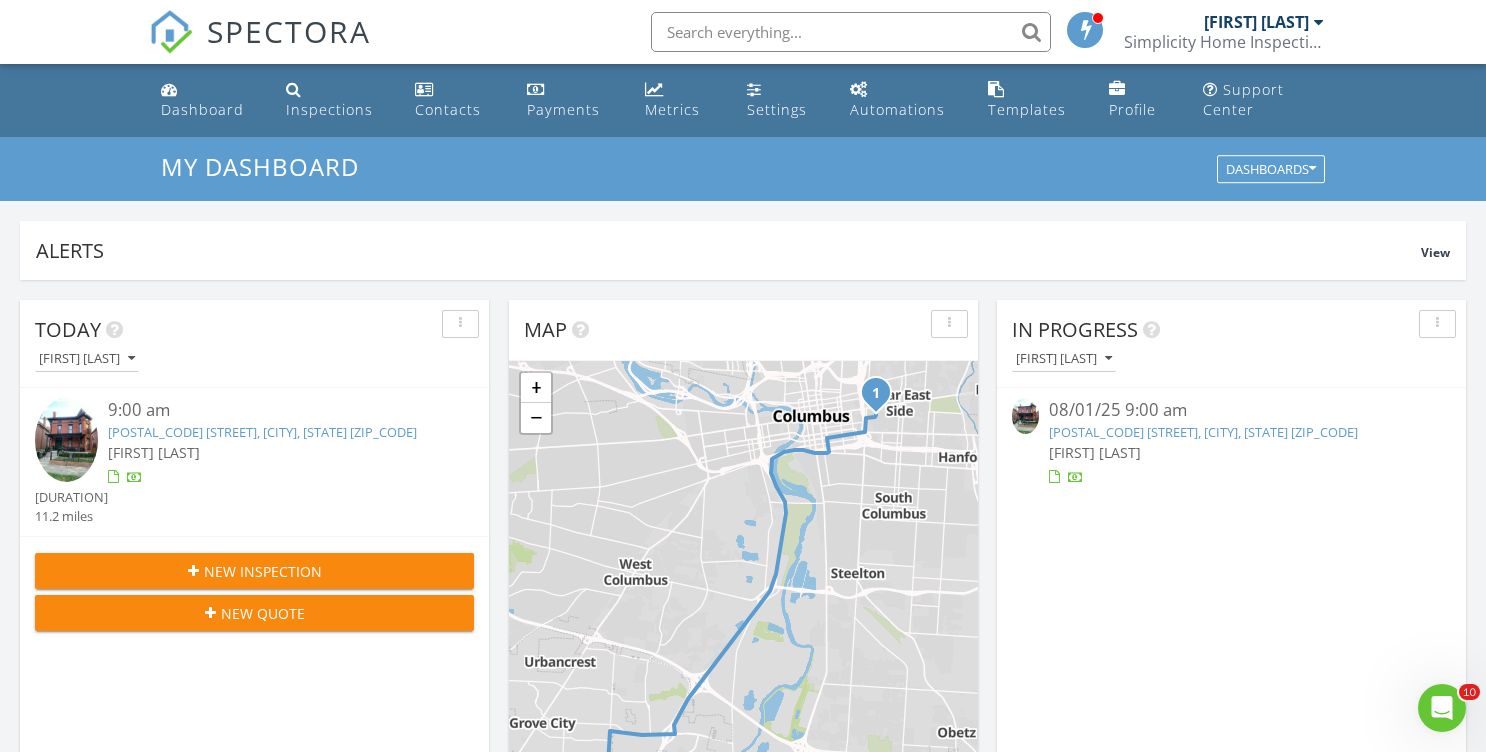 click on "810 Franklin Ave, Columbus, OH 43205" at bounding box center [262, 432] 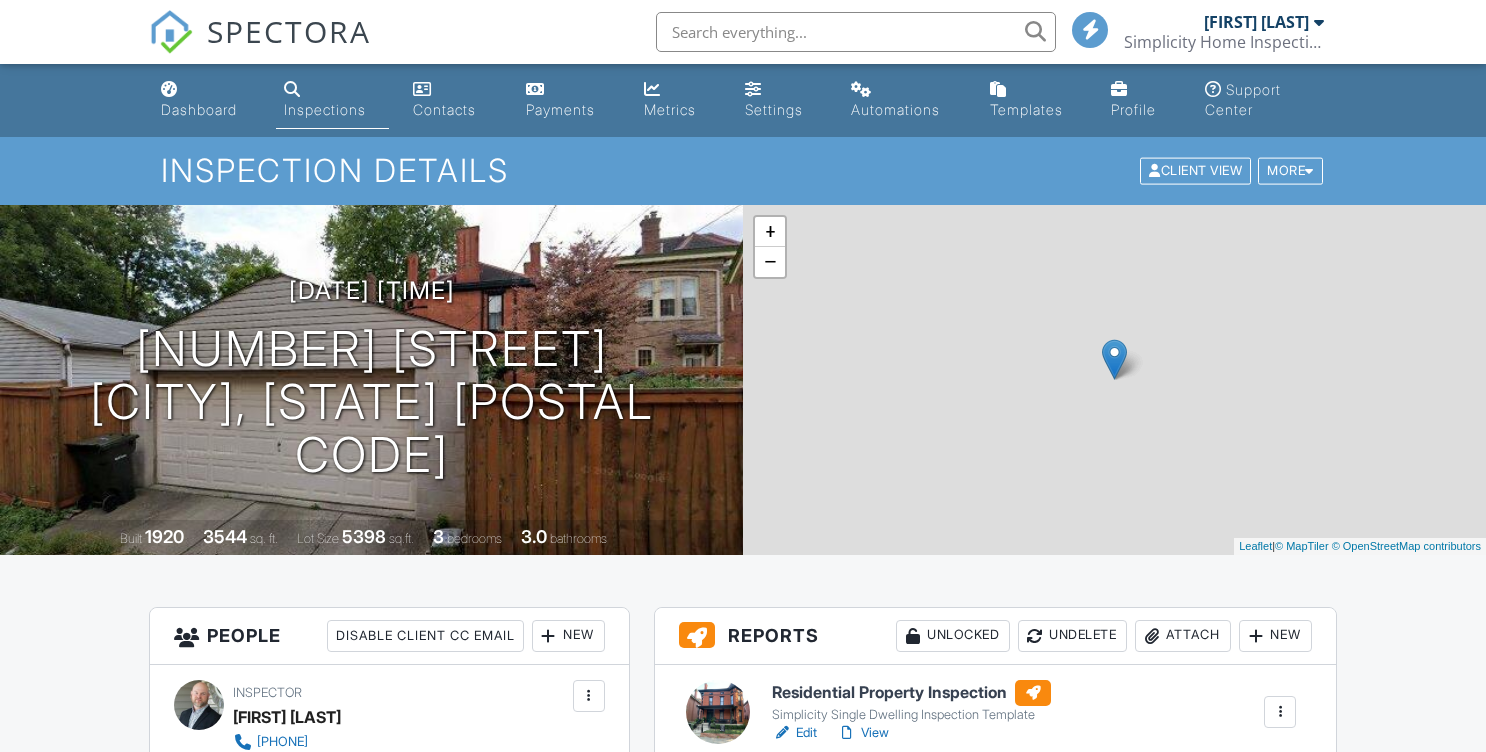scroll, scrollTop: 0, scrollLeft: 0, axis: both 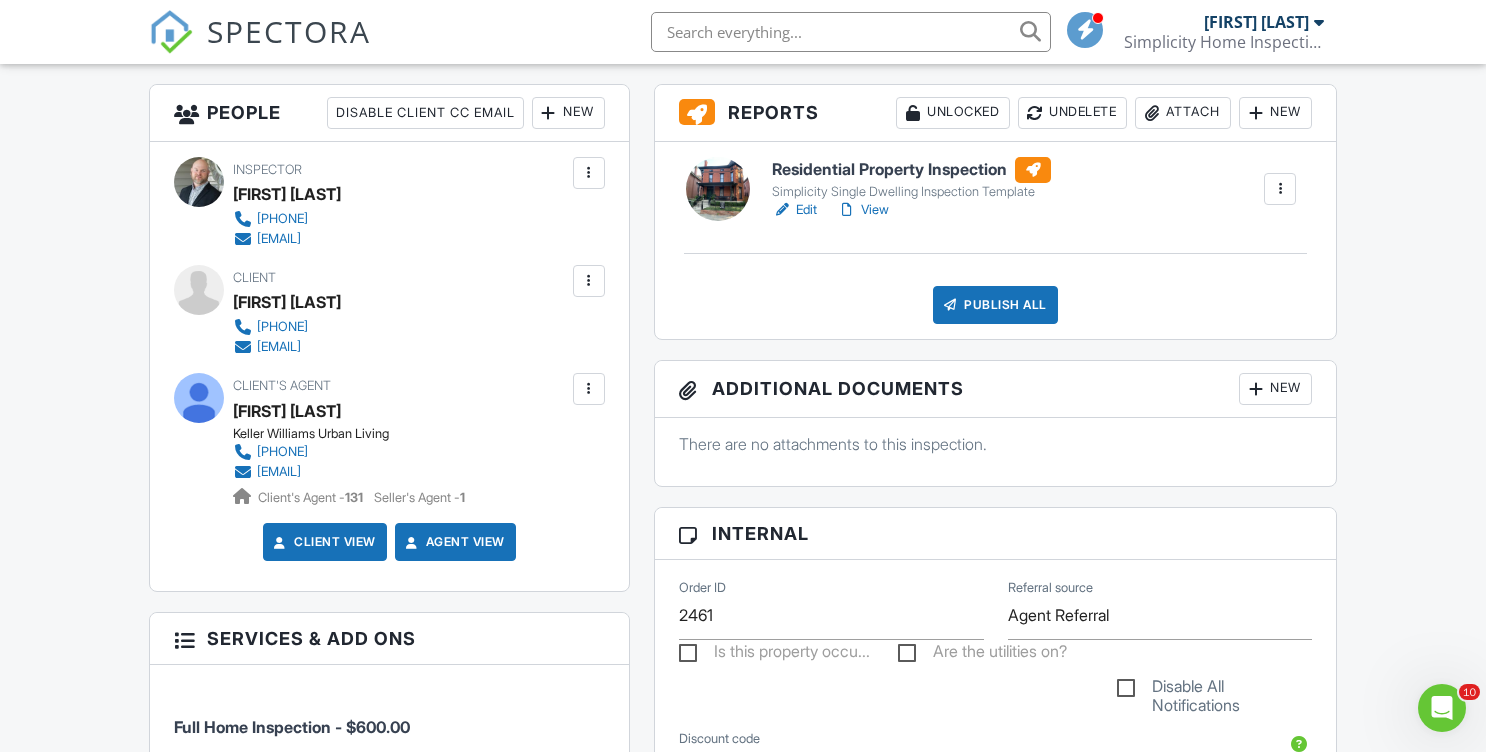 click on "Residential Property Inspection" at bounding box center [911, 170] 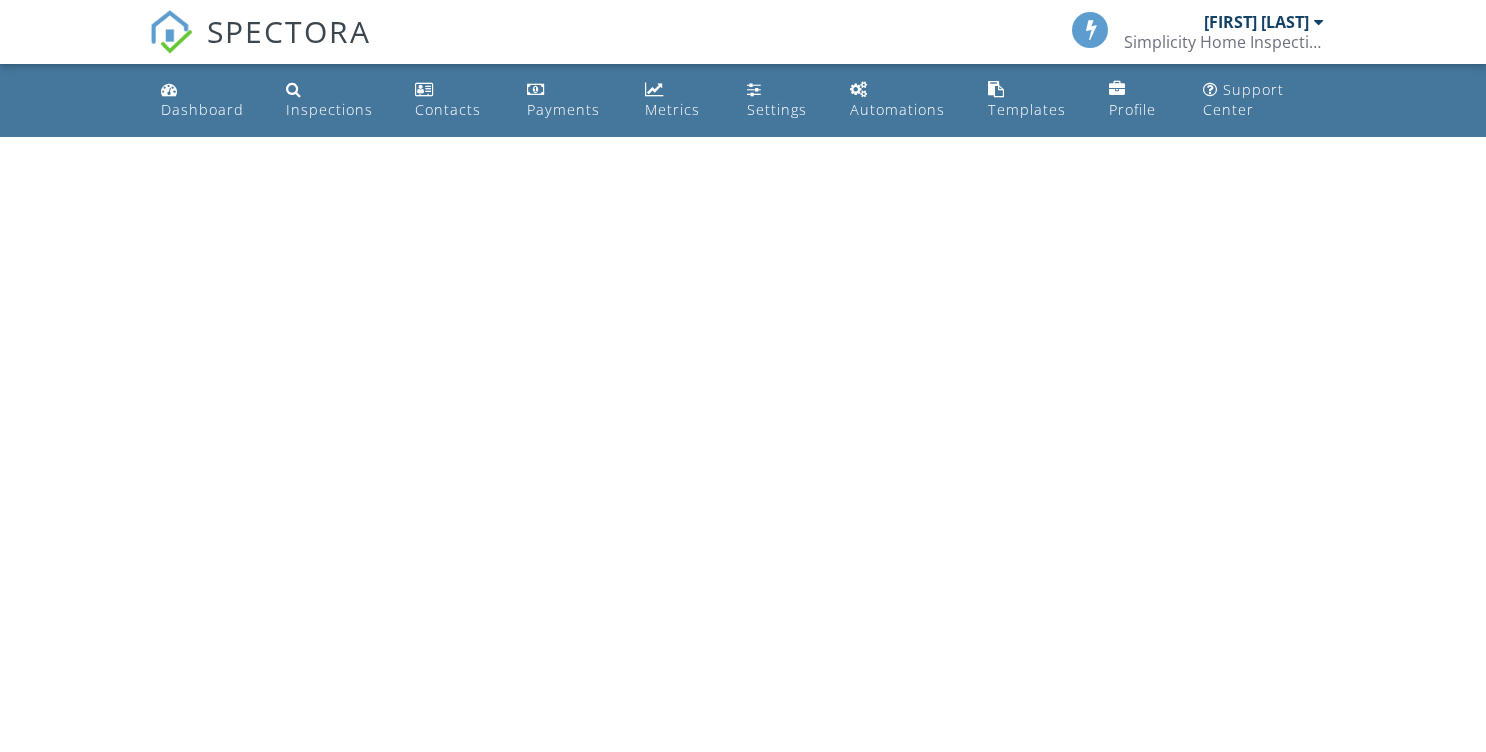 scroll, scrollTop: 0, scrollLeft: 0, axis: both 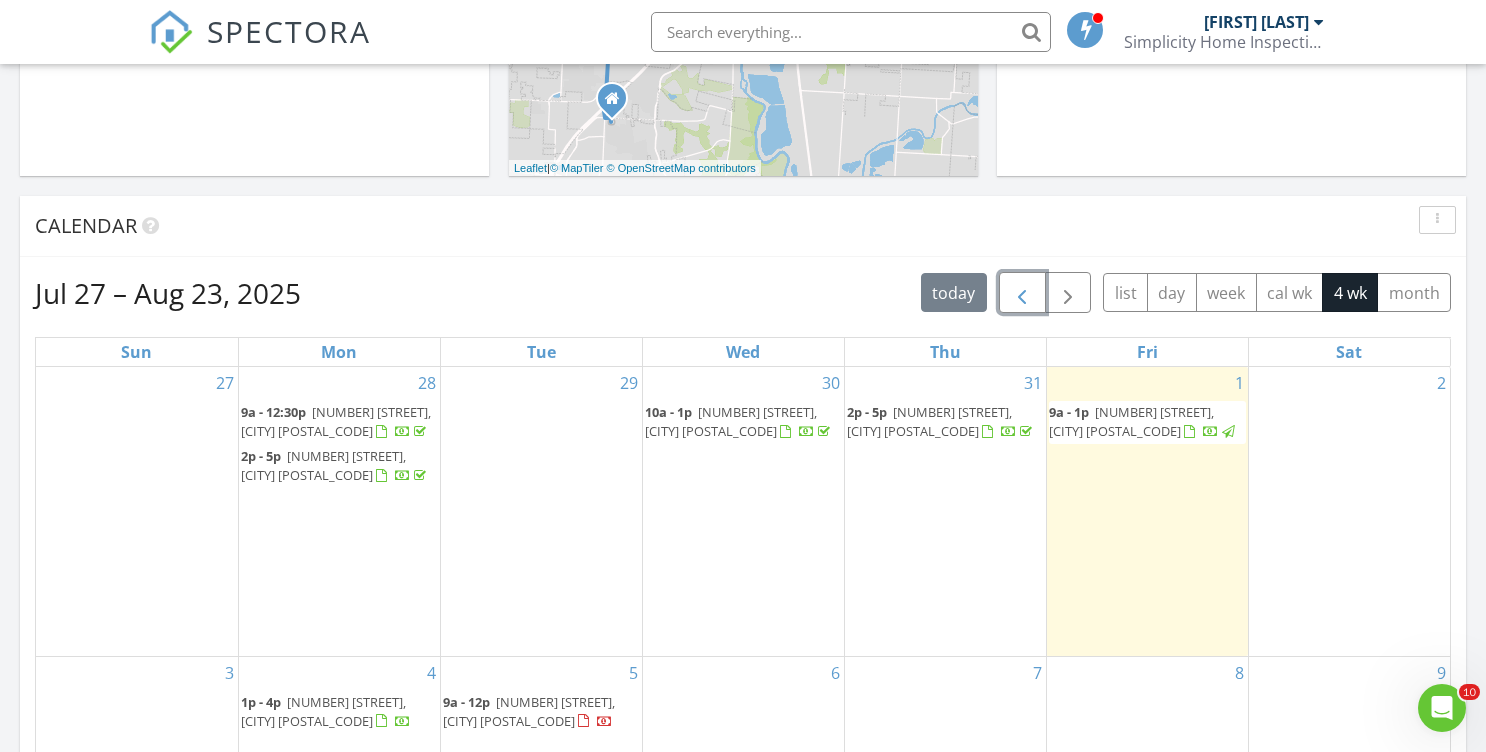 click at bounding box center (1022, 293) 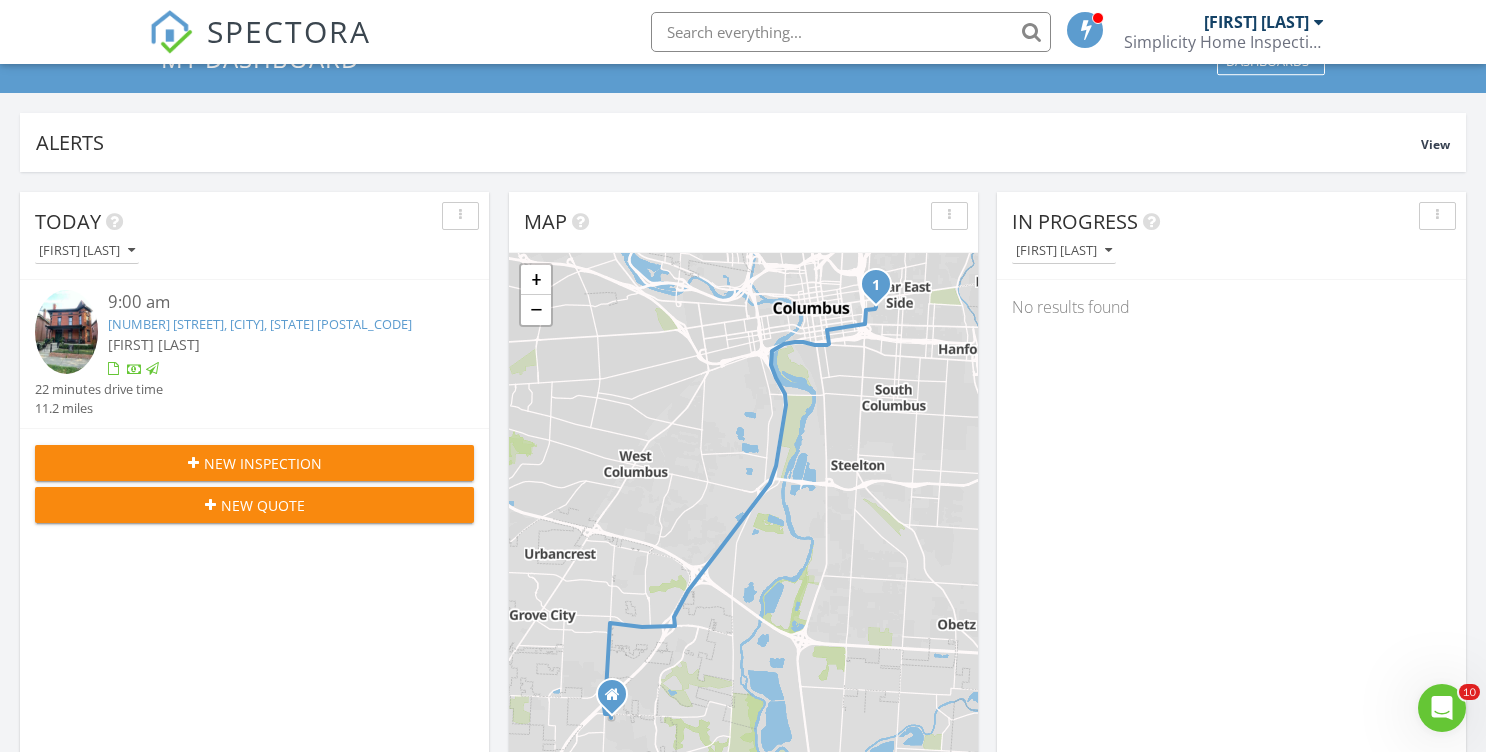scroll, scrollTop: 0, scrollLeft: 0, axis: both 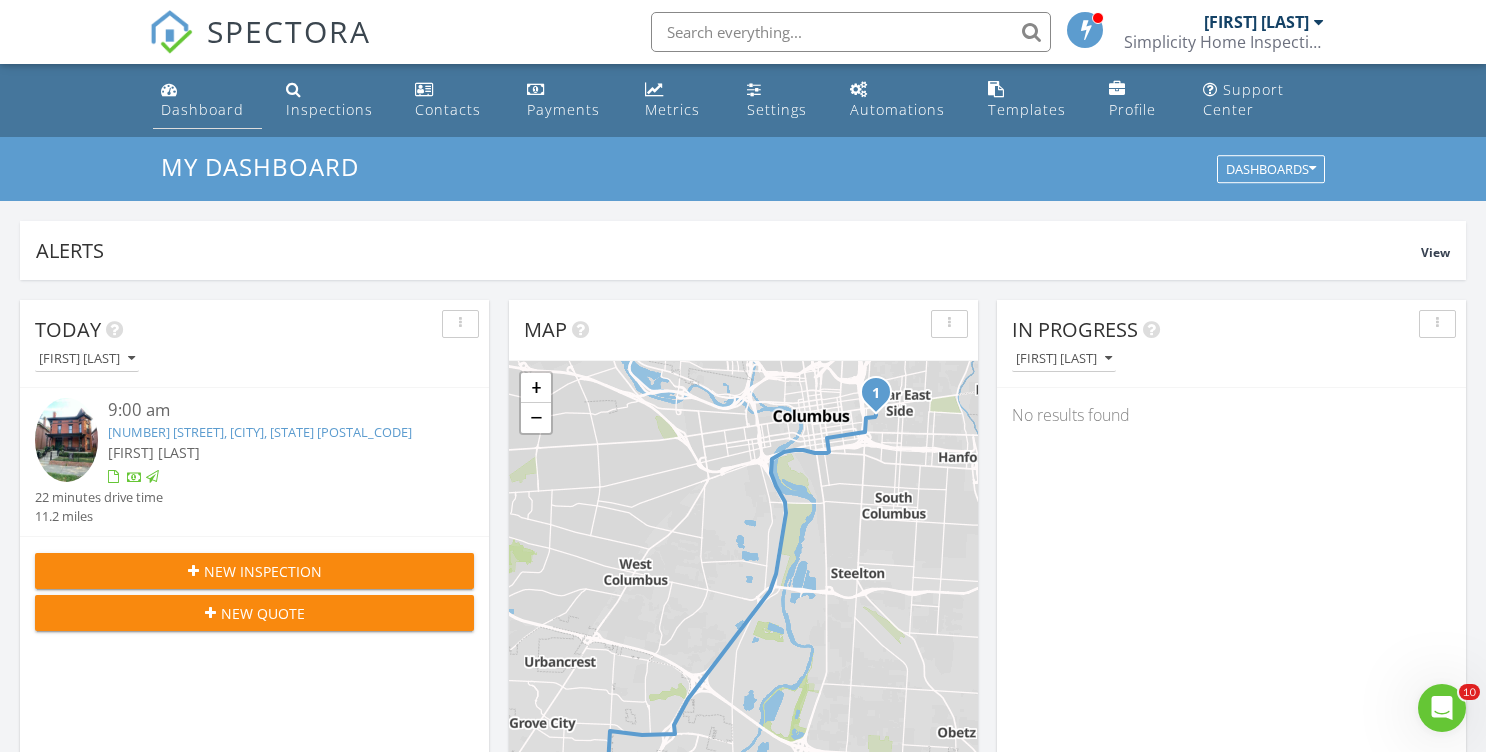 click on "Dashboard" at bounding box center [202, 109] 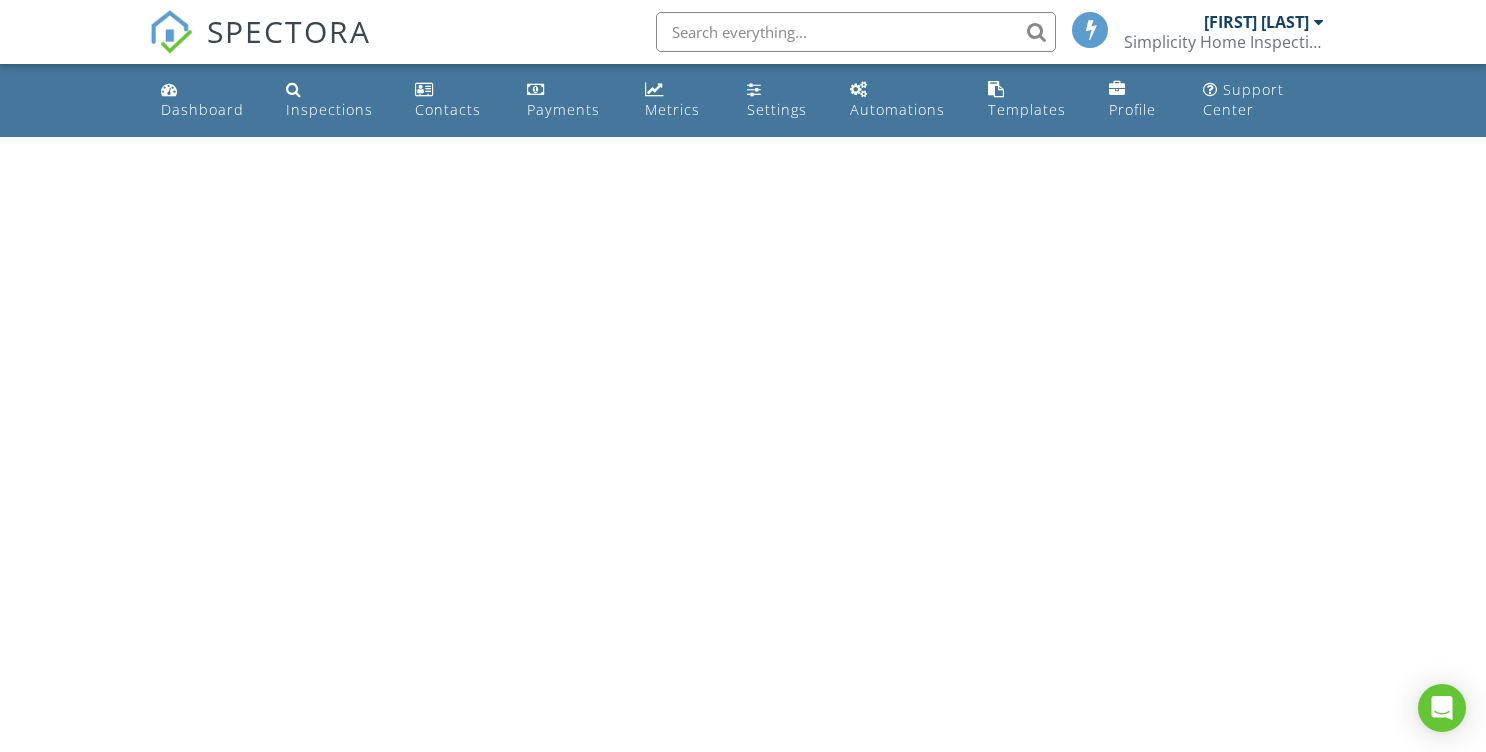 scroll, scrollTop: 0, scrollLeft: 0, axis: both 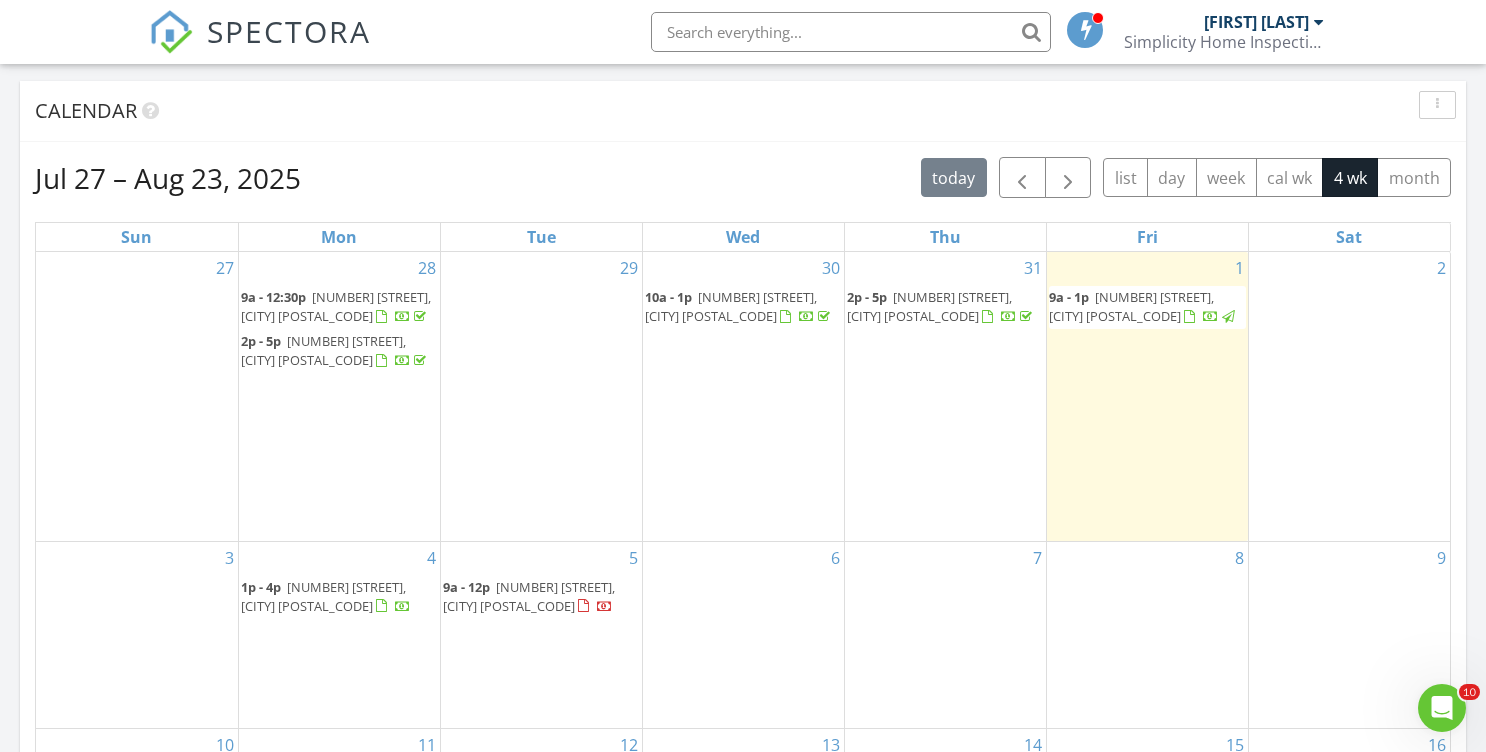 click on "300 Lincoln Ave, Mount Gilead 43338" at bounding box center (323, 596) 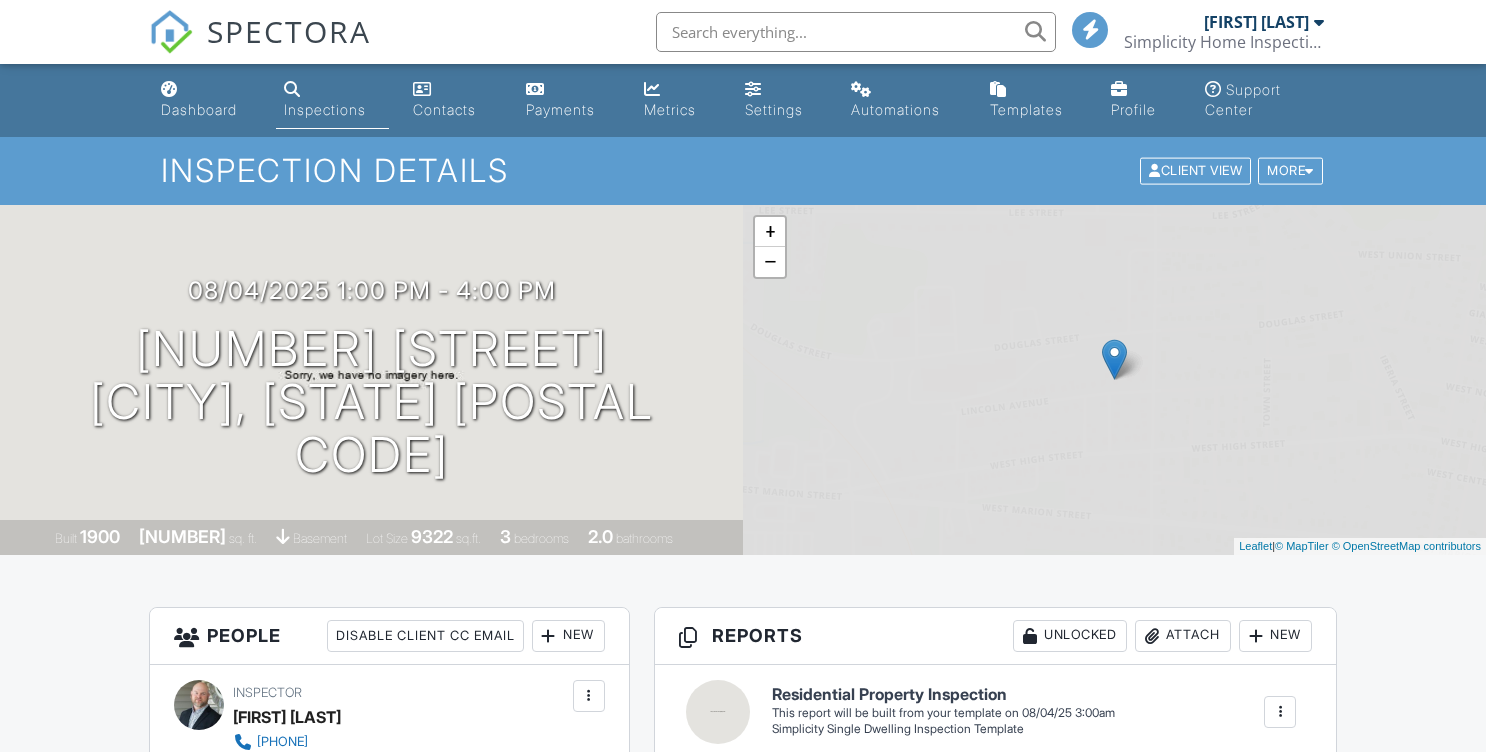 scroll, scrollTop: 0, scrollLeft: 0, axis: both 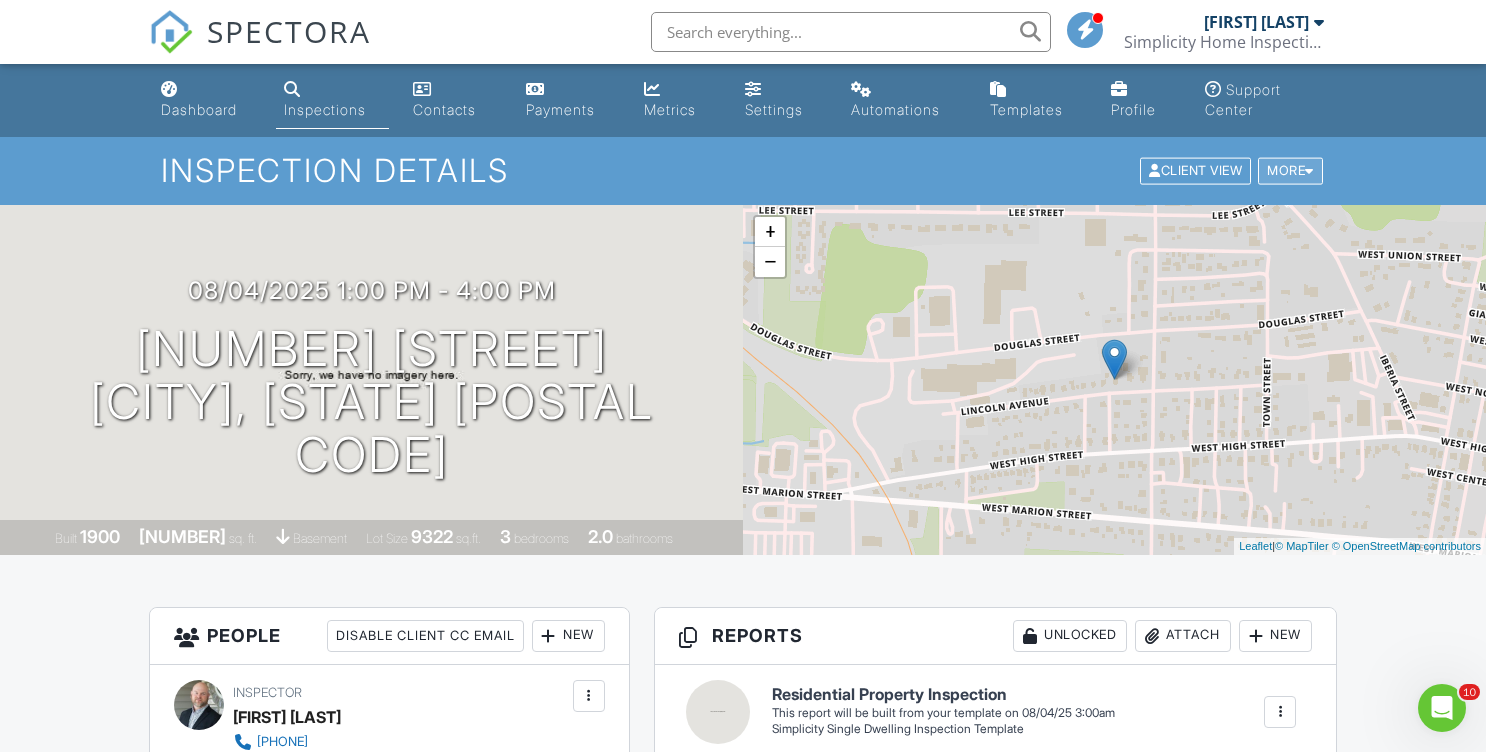 click on "More" at bounding box center [1290, 171] 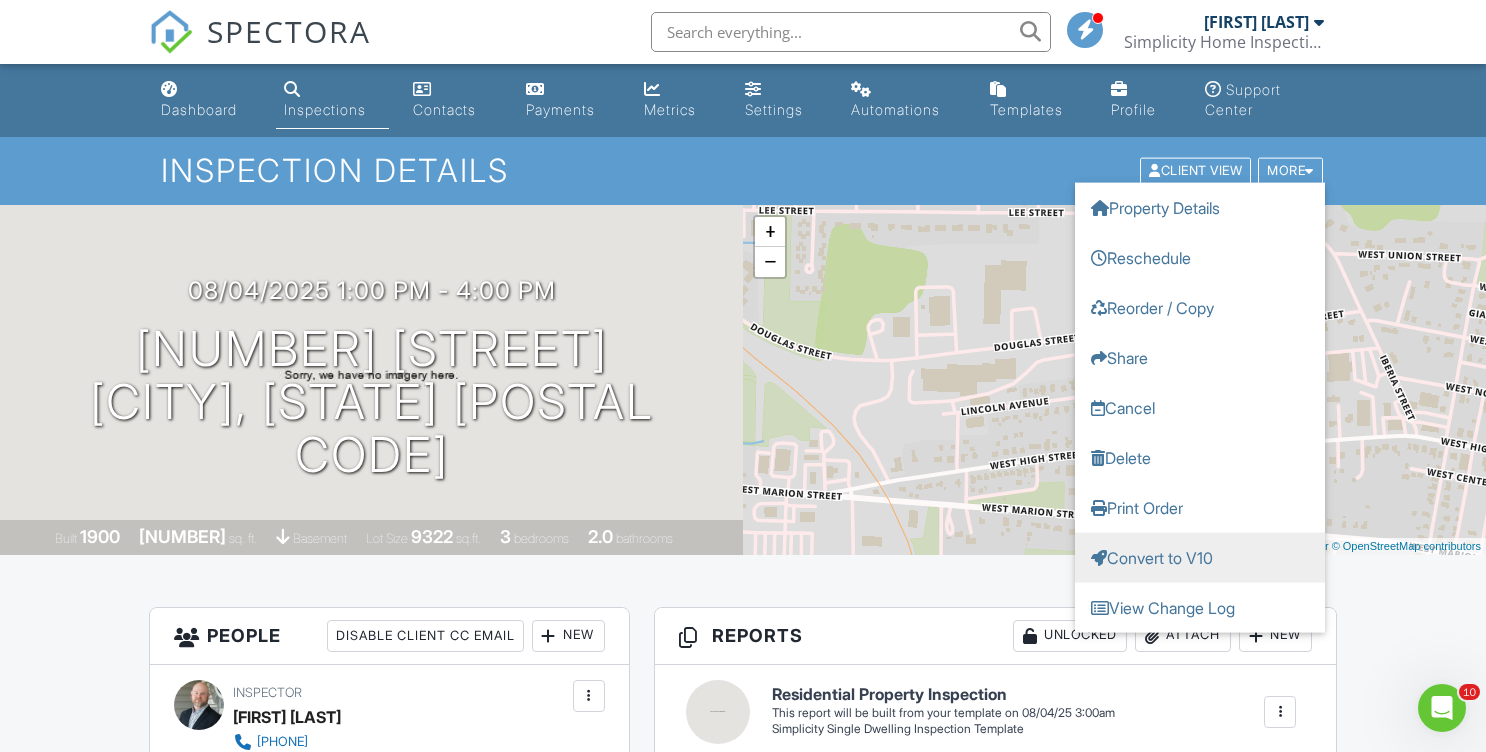click on "Convert to V10" at bounding box center (1200, 558) 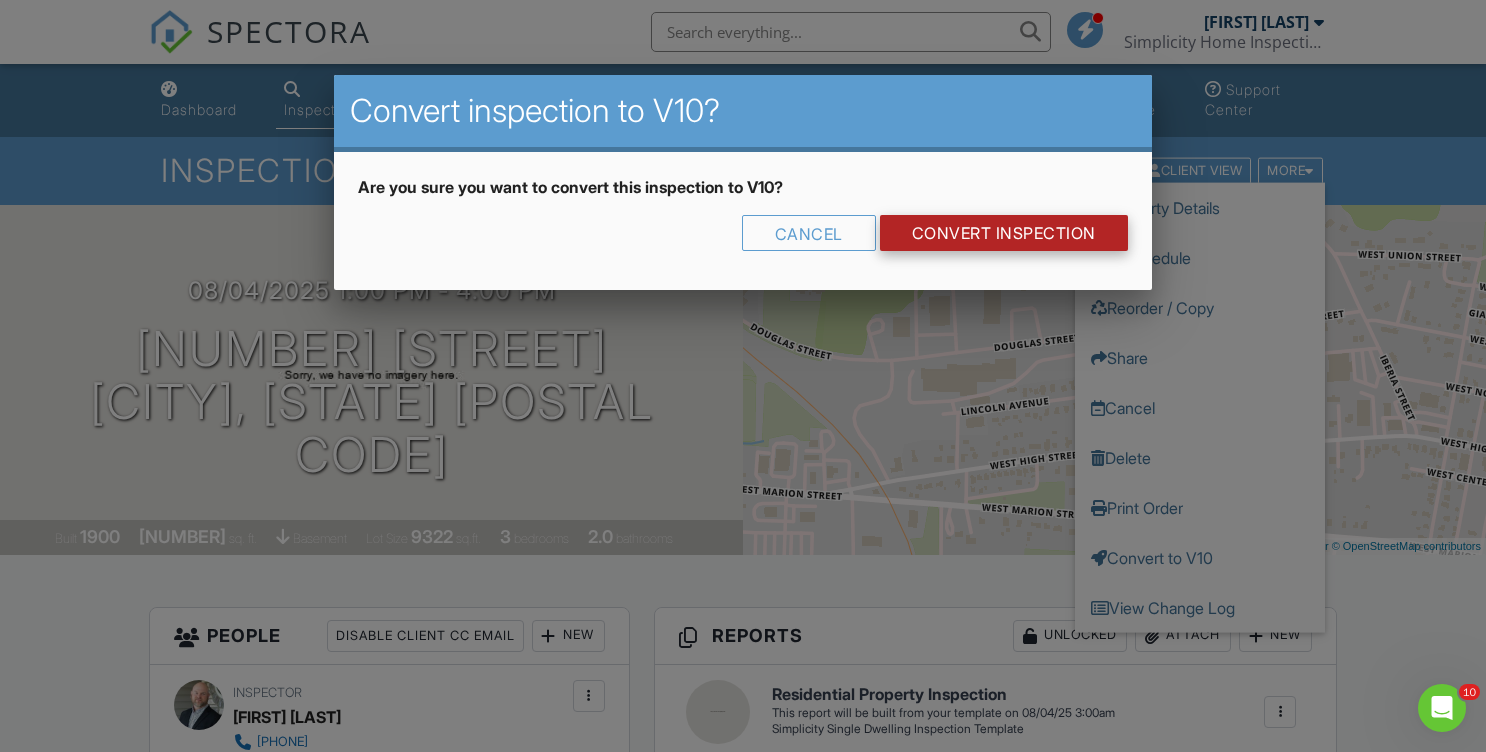 click on "CONVERT INSPECTION" at bounding box center [1004, 233] 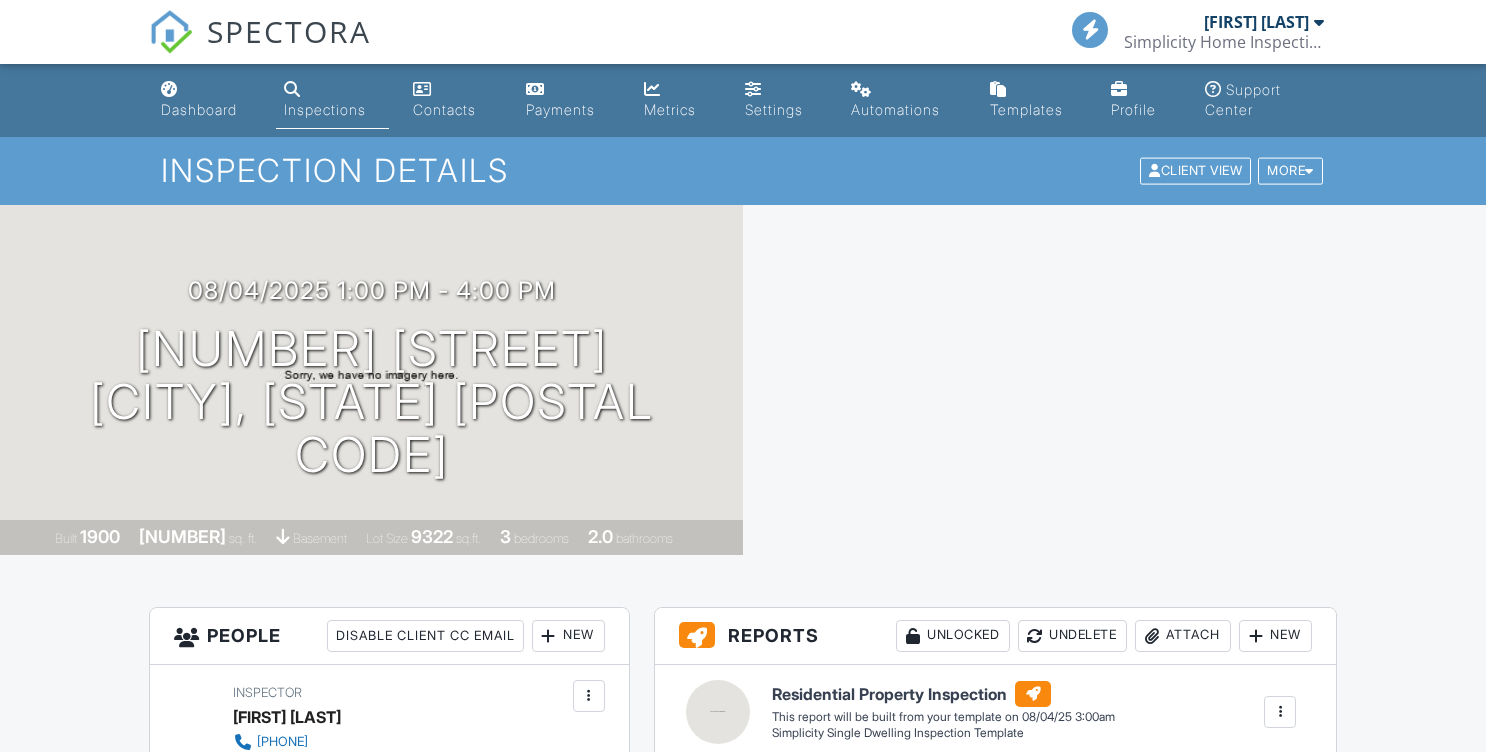 scroll, scrollTop: 0, scrollLeft: 0, axis: both 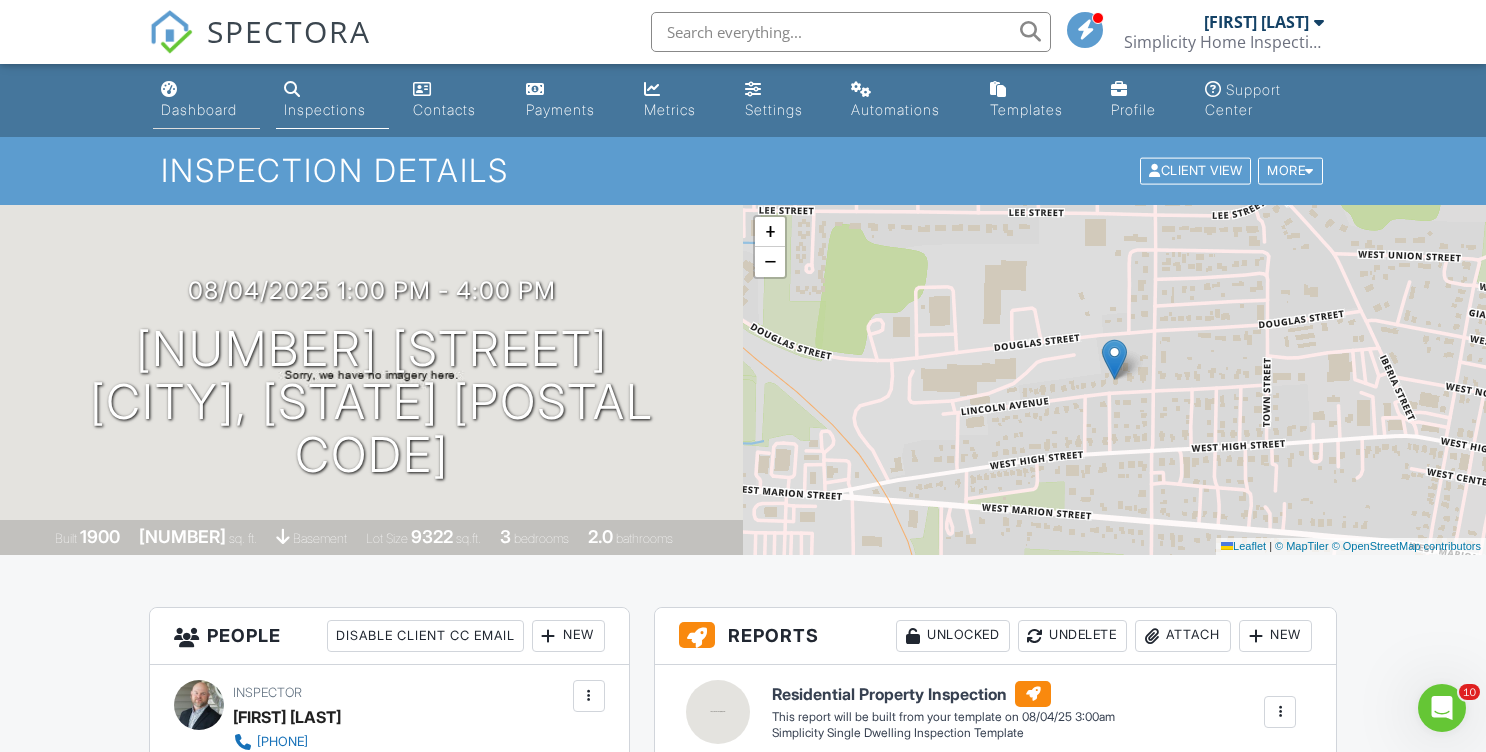 click on "Dashboard" at bounding box center (199, 109) 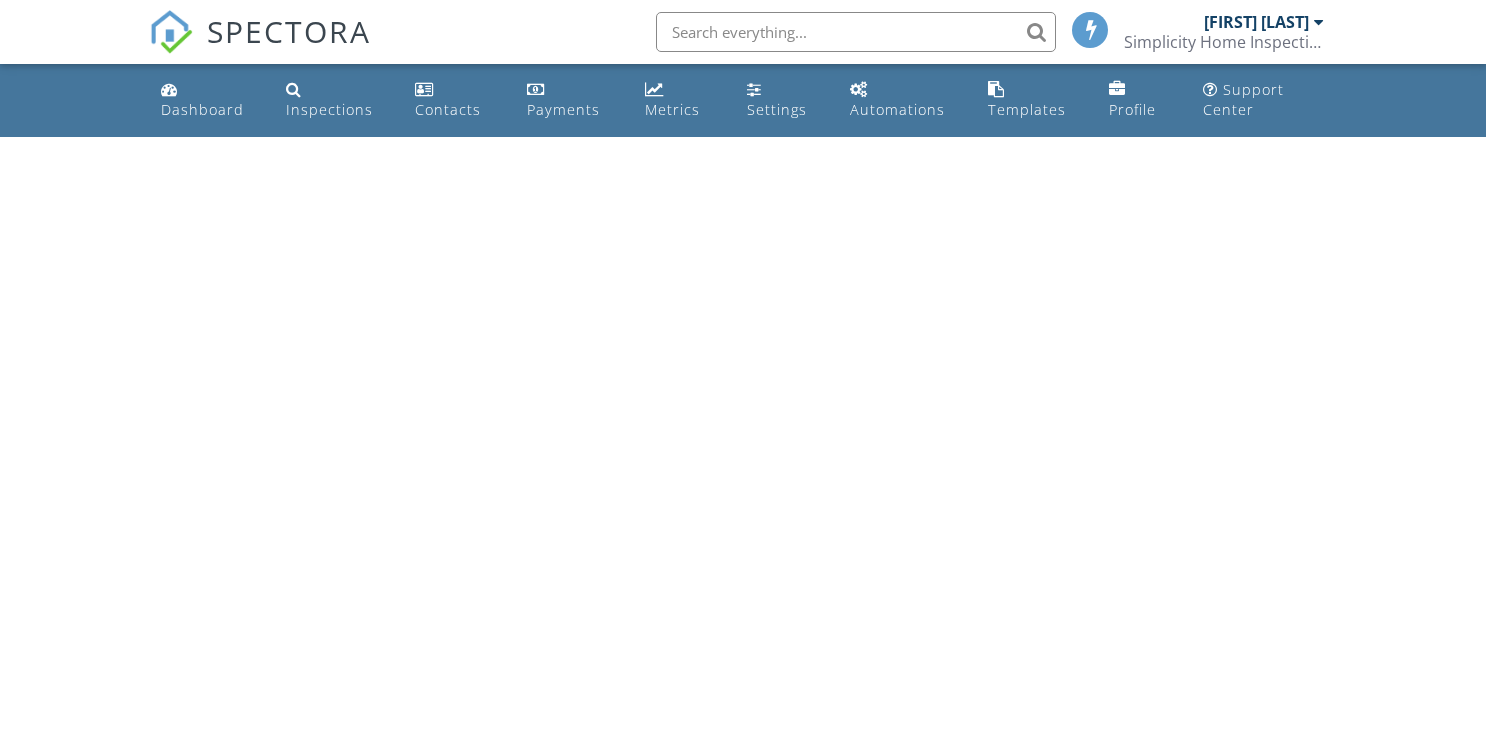 scroll, scrollTop: 0, scrollLeft: 0, axis: both 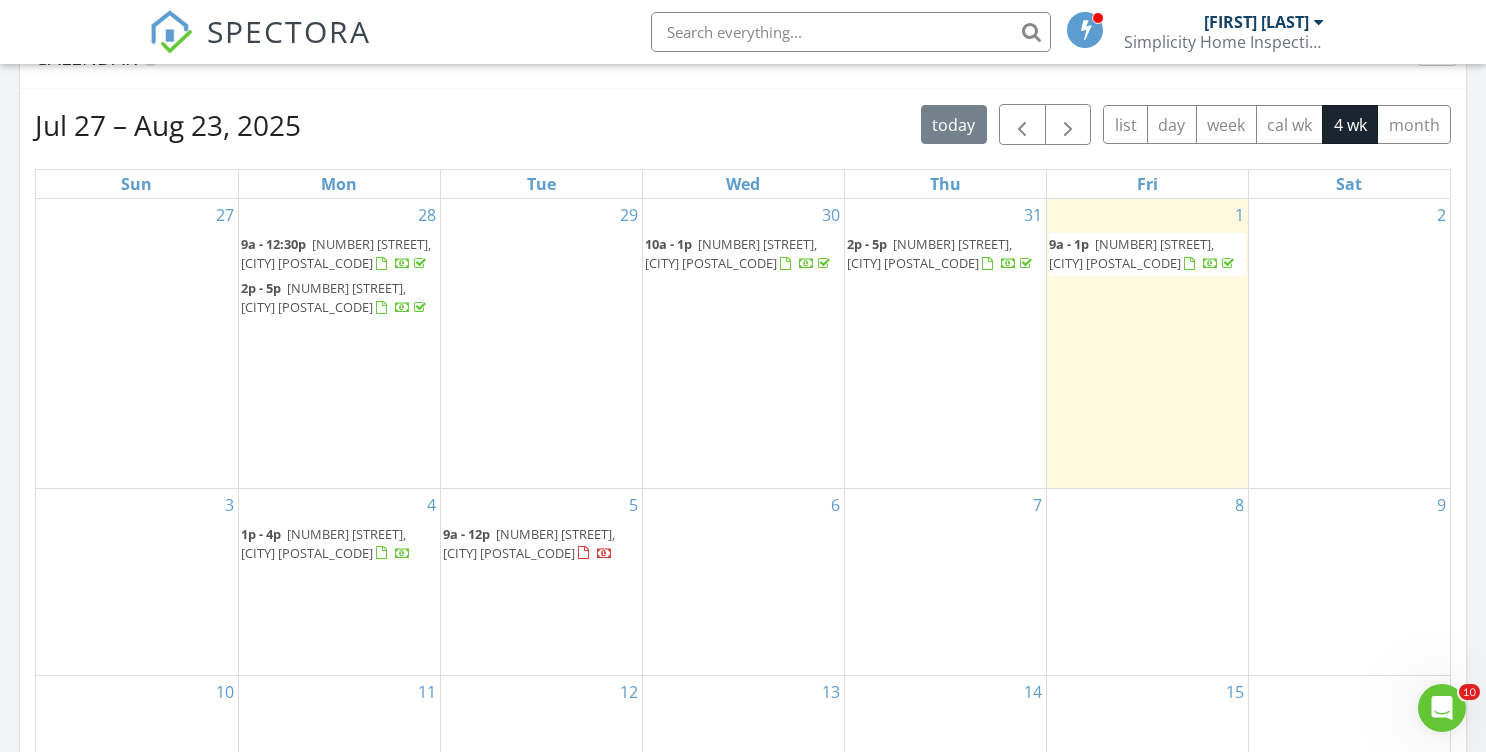 click on "[NUMBER] [STREET], [CITY] [POSTAL_CODE]" at bounding box center (529, 543) 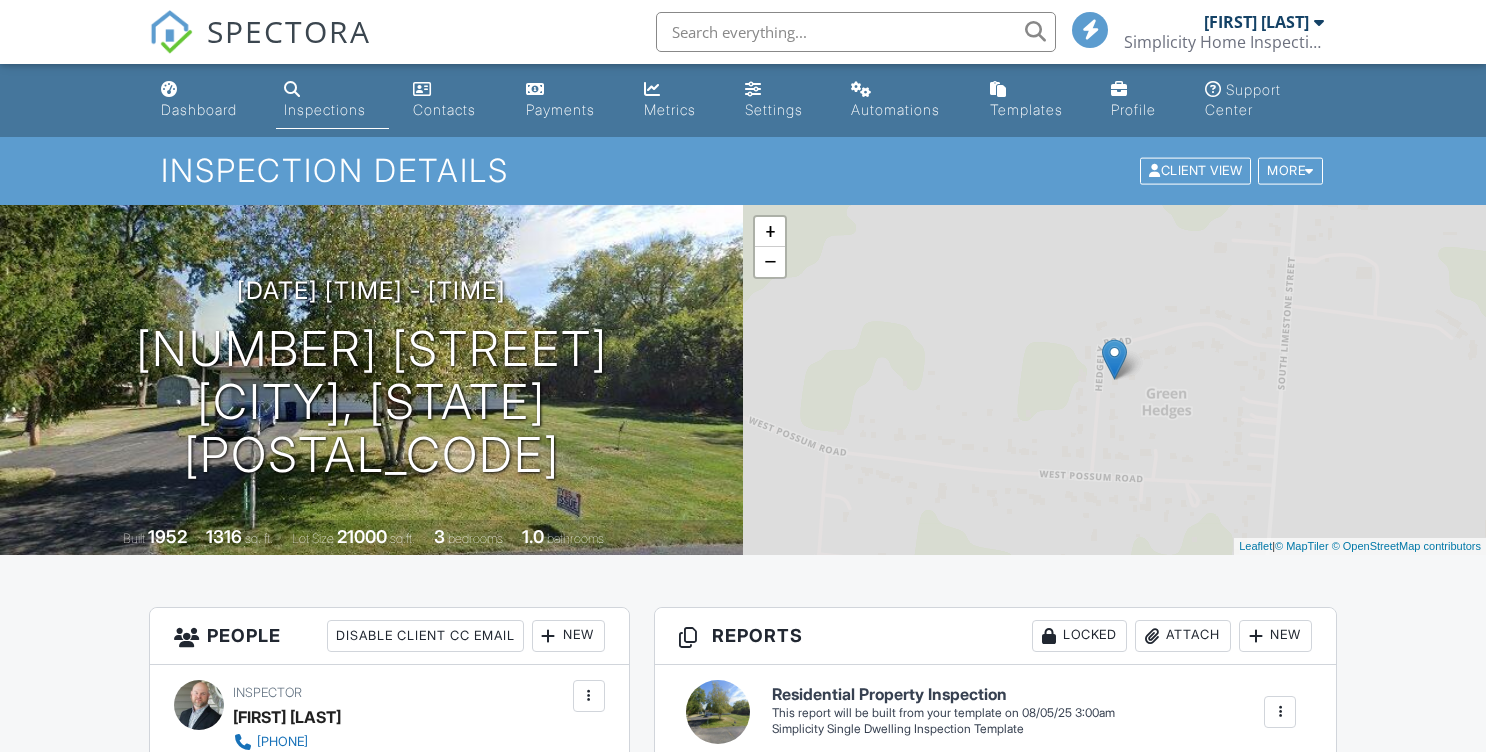 scroll, scrollTop: 0, scrollLeft: 0, axis: both 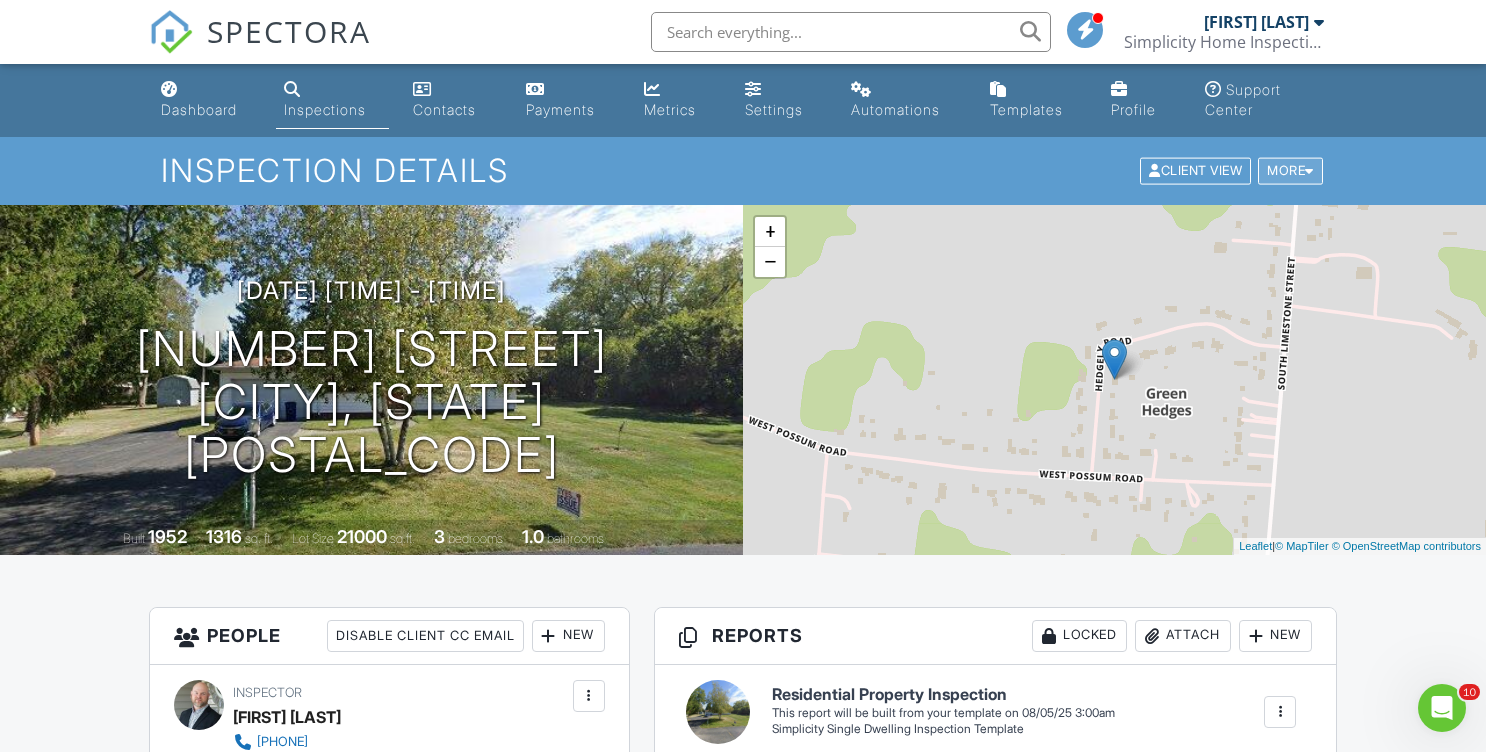 click on "More" at bounding box center (1290, 171) 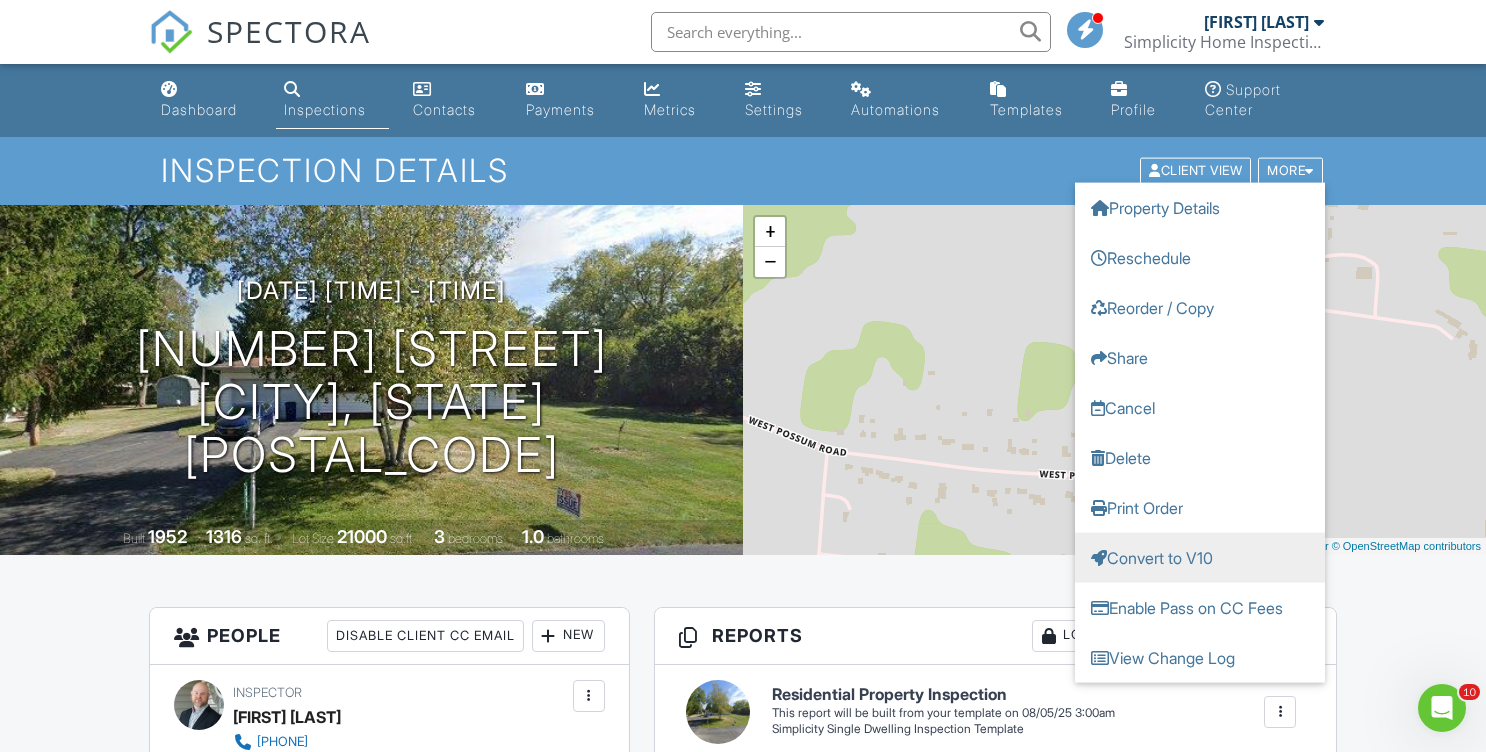 click on "Convert to V10" at bounding box center [1200, 558] 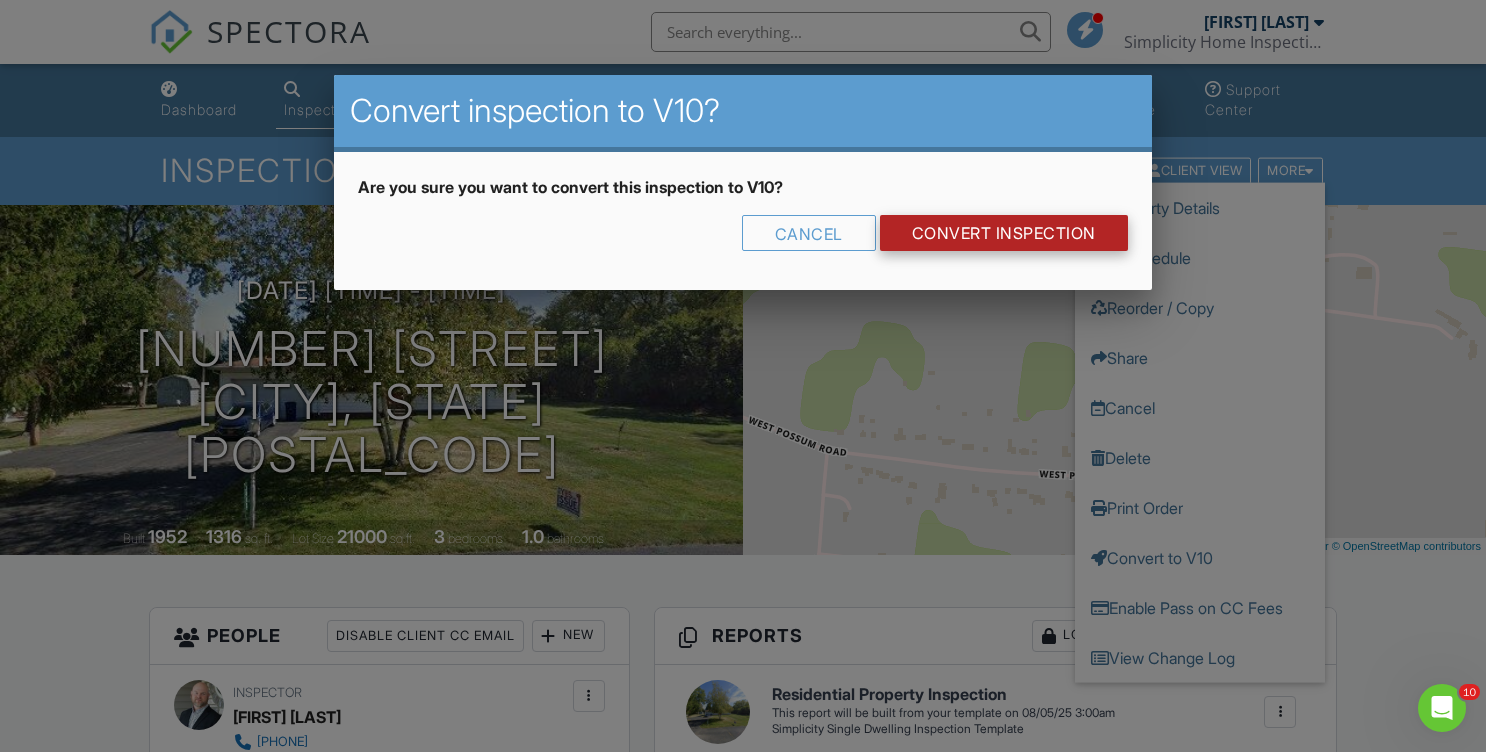 click on "CONVERT INSPECTION" at bounding box center (1004, 233) 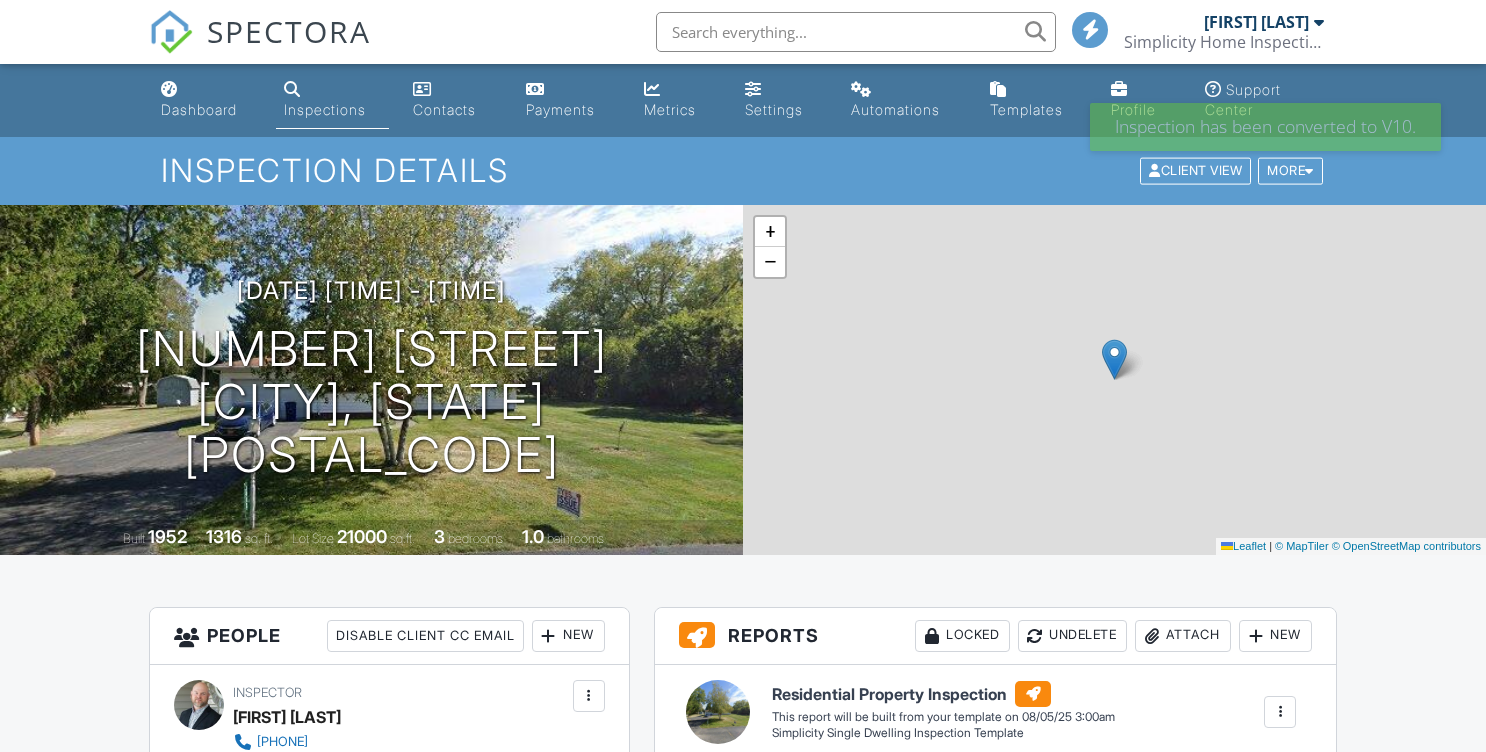 scroll, scrollTop: 0, scrollLeft: 0, axis: both 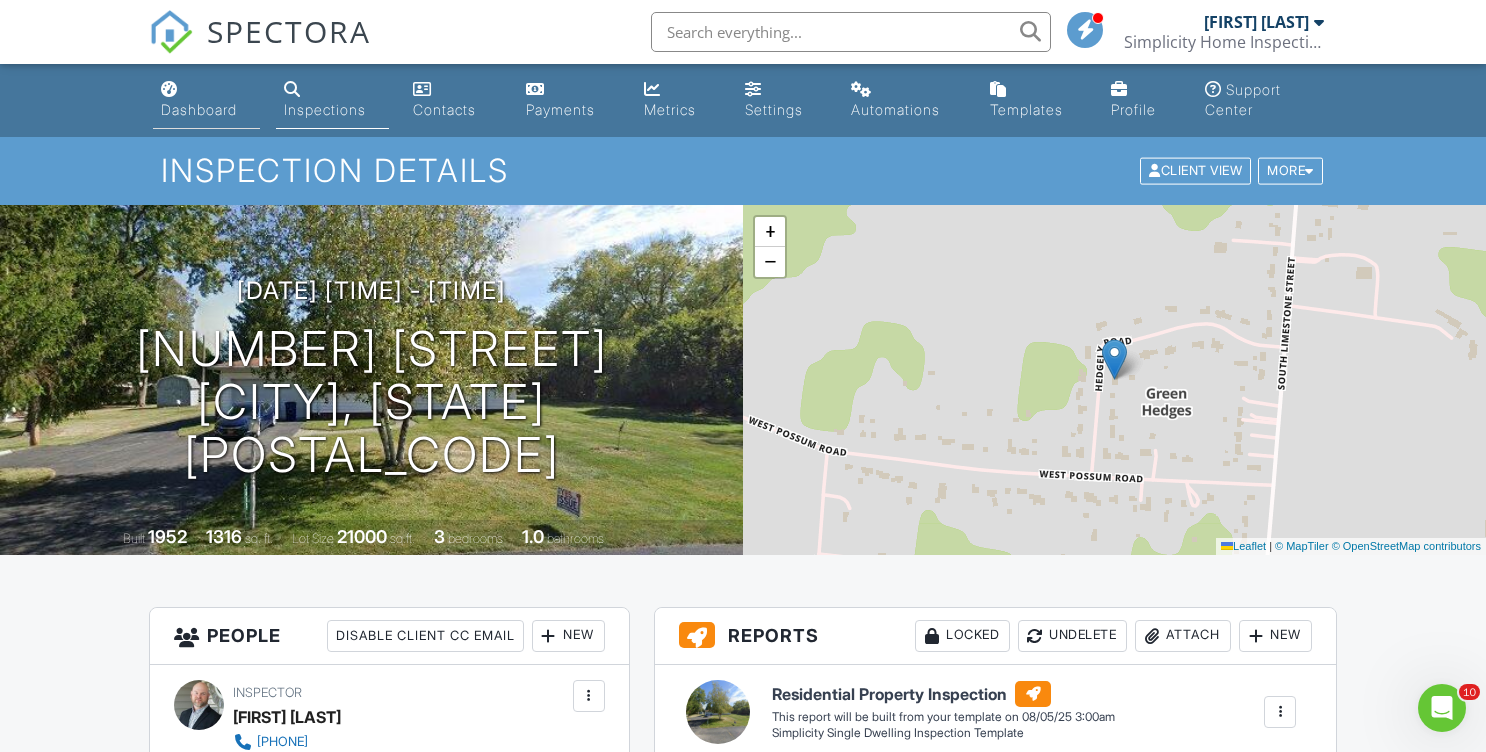 click on "Dashboard" at bounding box center (199, 109) 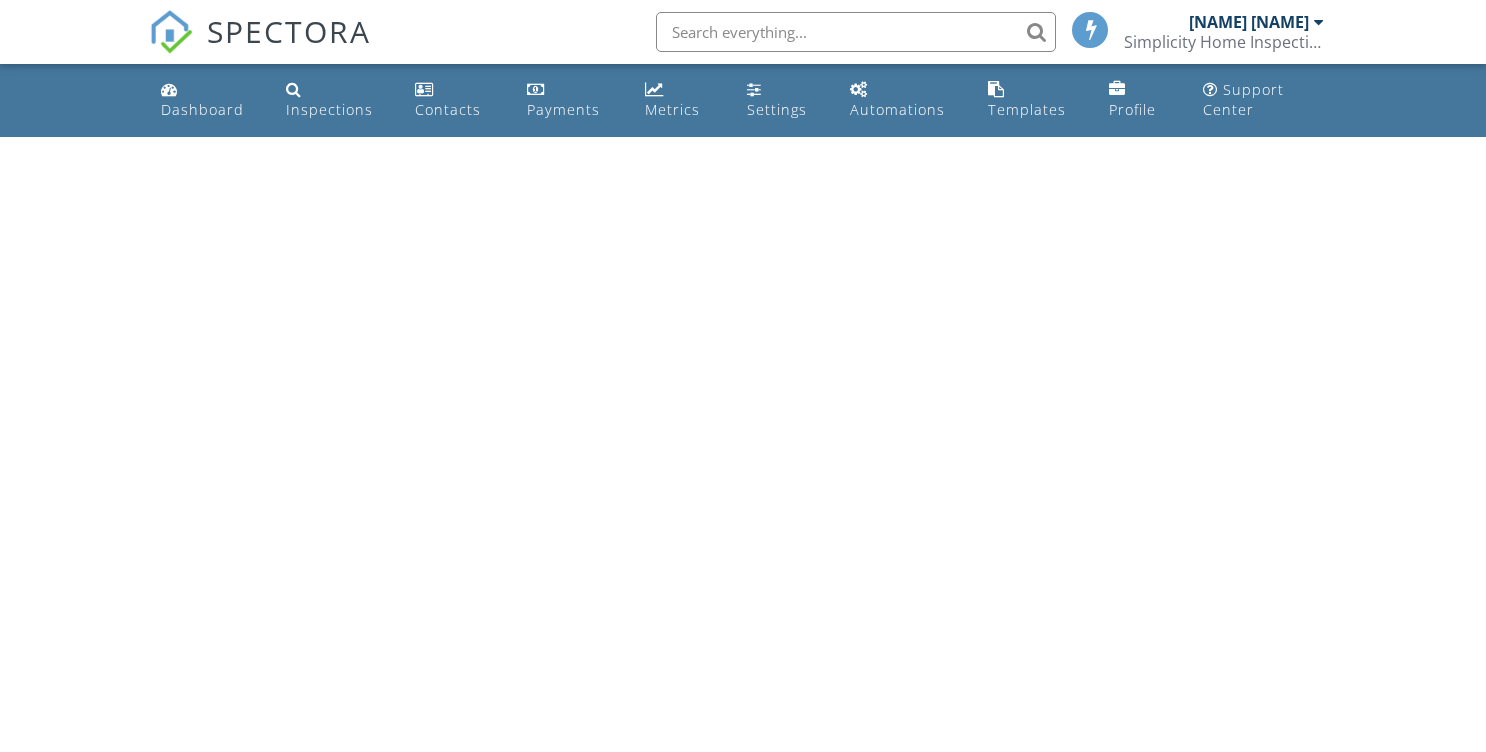 scroll, scrollTop: 0, scrollLeft: 0, axis: both 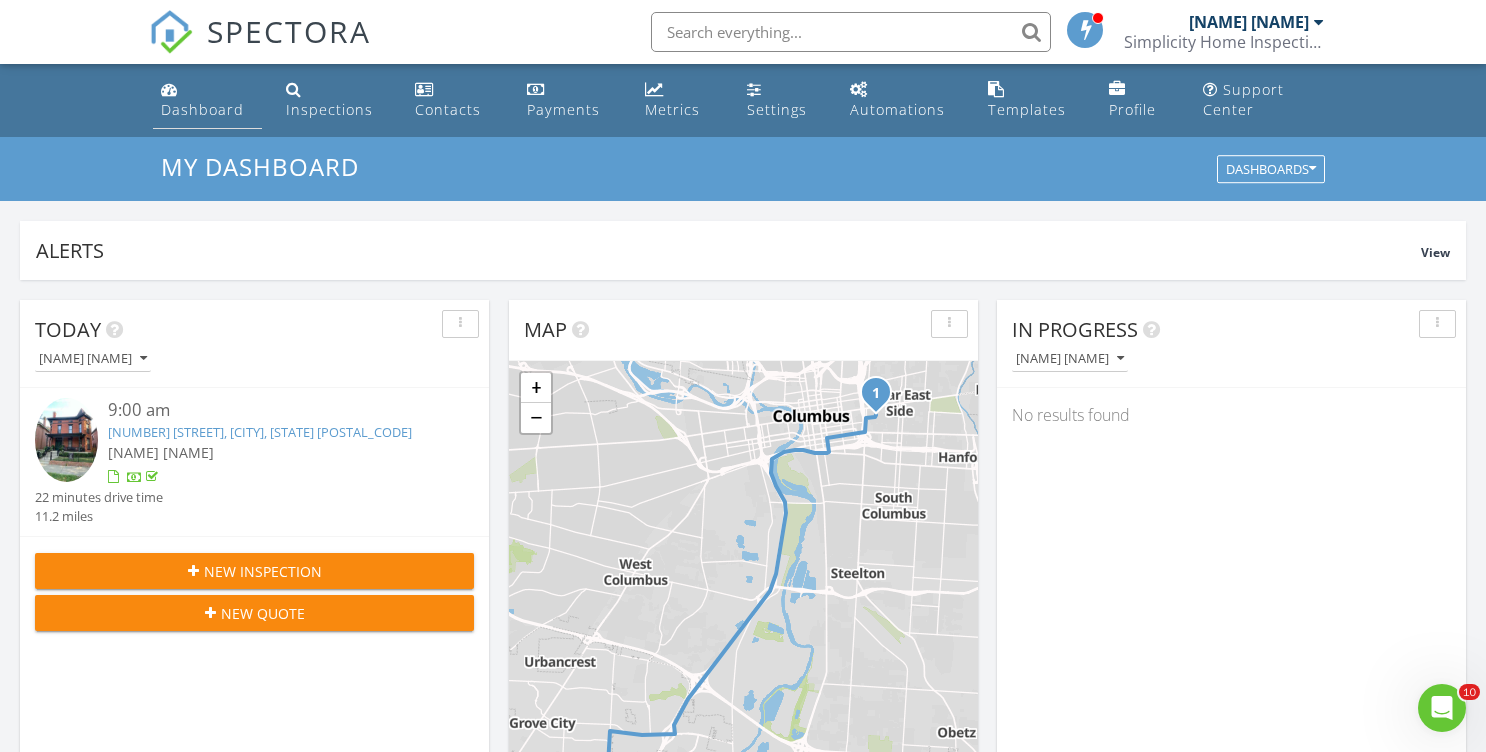 click on "Dashboard" at bounding box center [202, 109] 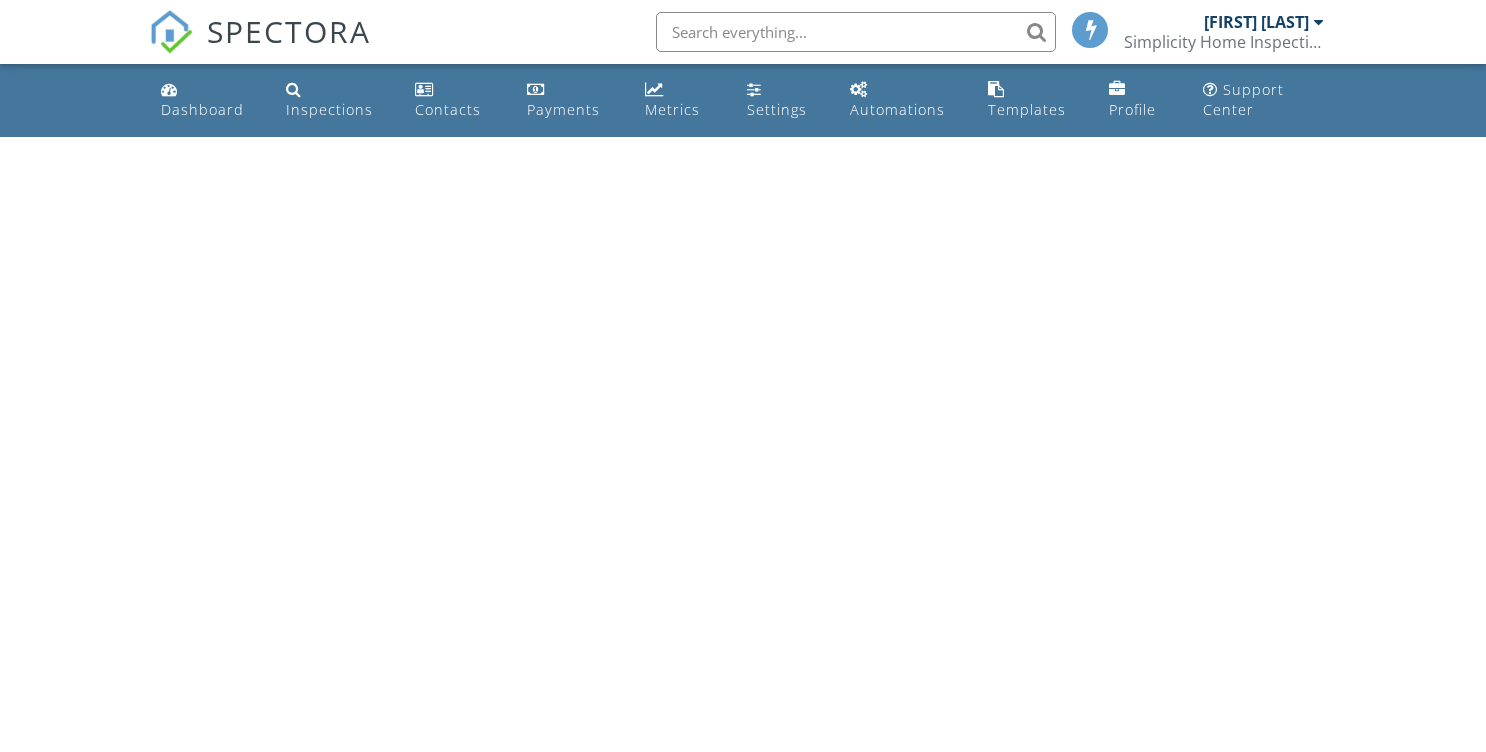 scroll, scrollTop: 0, scrollLeft: 0, axis: both 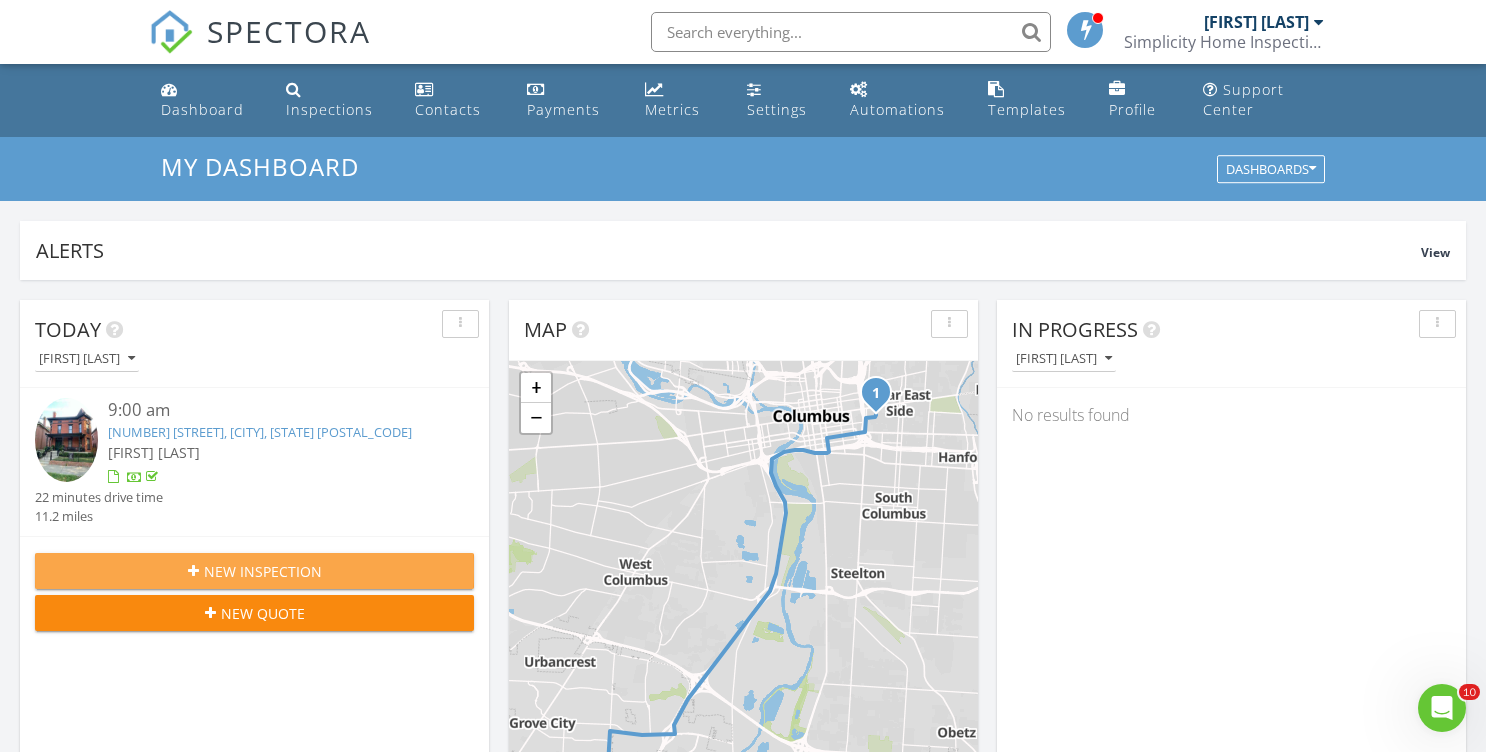 click on "New Inspection" at bounding box center [254, 571] 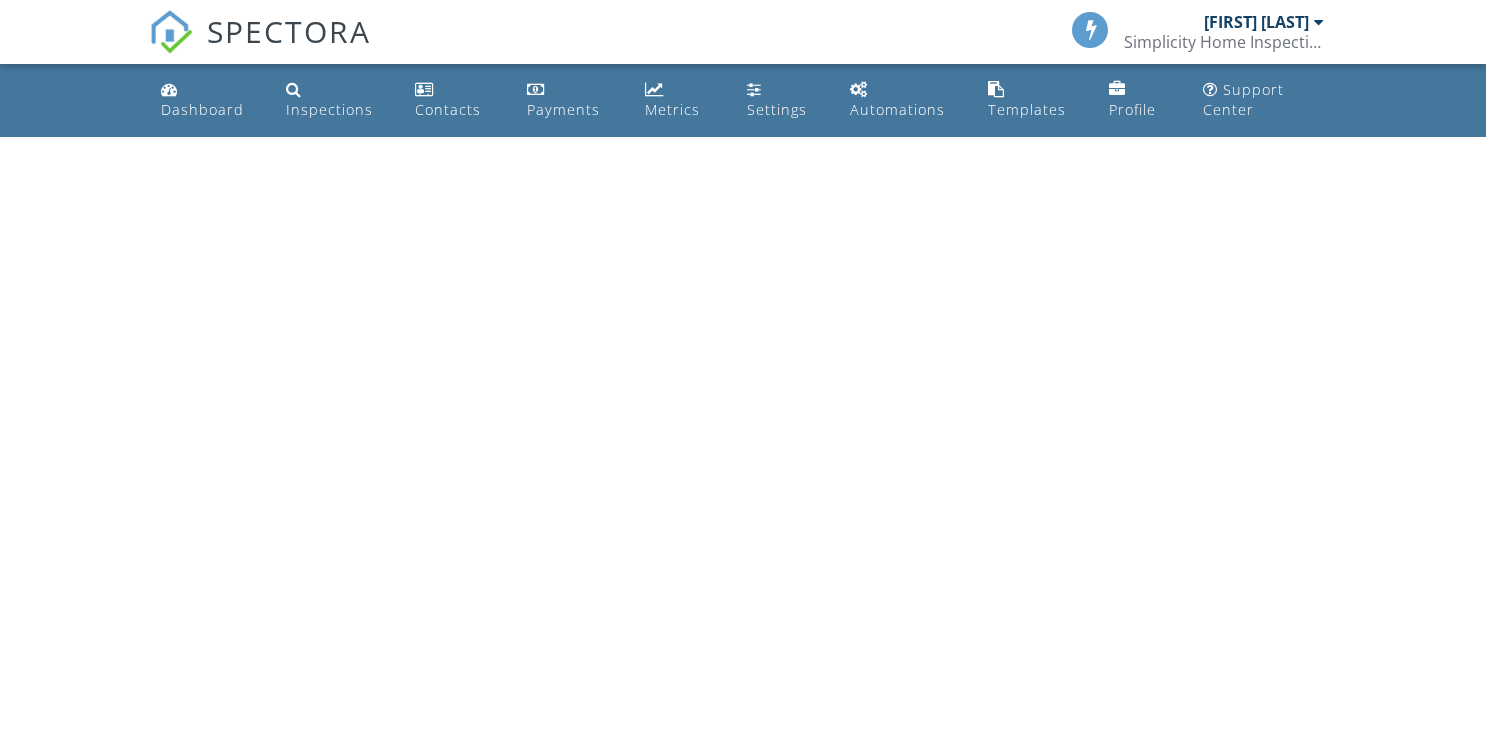 scroll, scrollTop: 0, scrollLeft: 0, axis: both 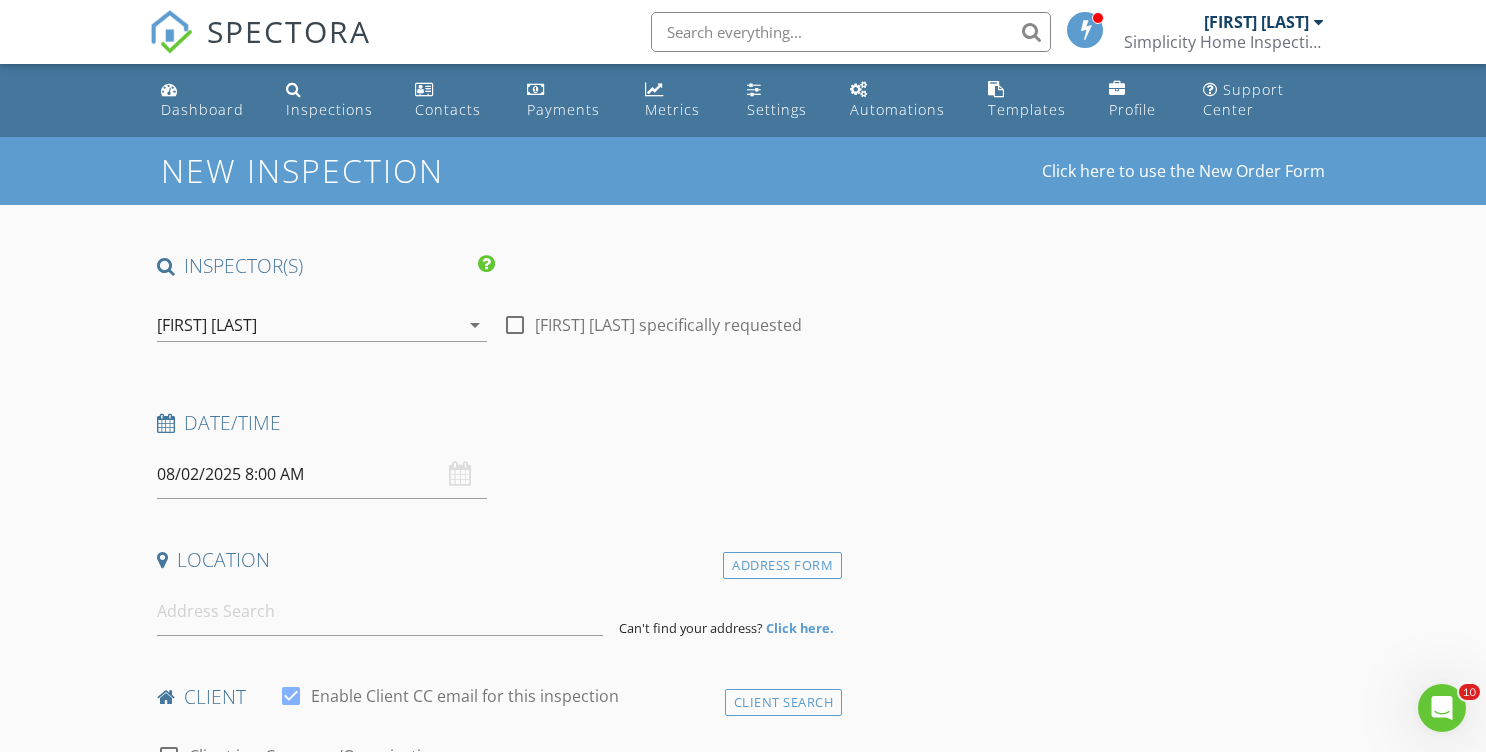 click on "08/02/2025 8:00 AM" at bounding box center [322, 474] 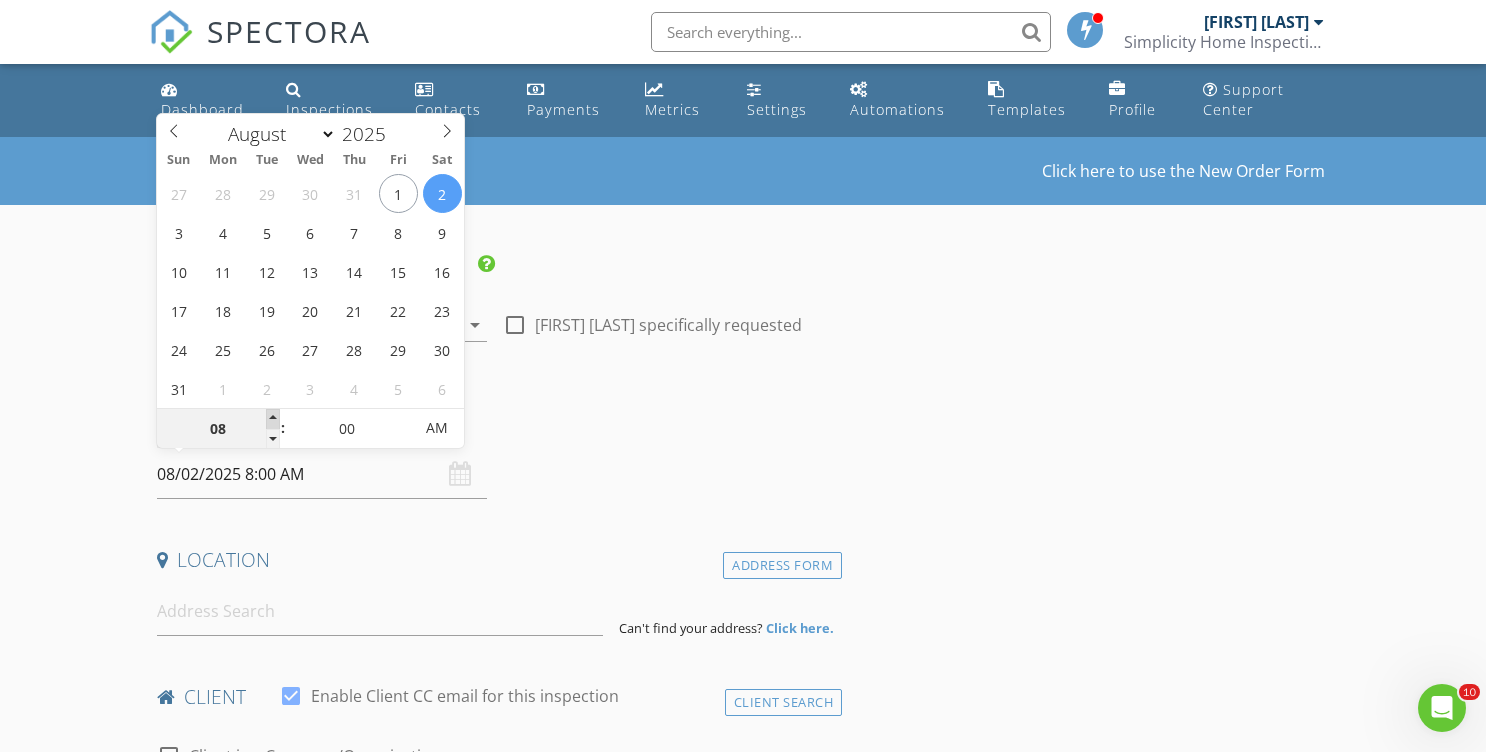 type on "09" 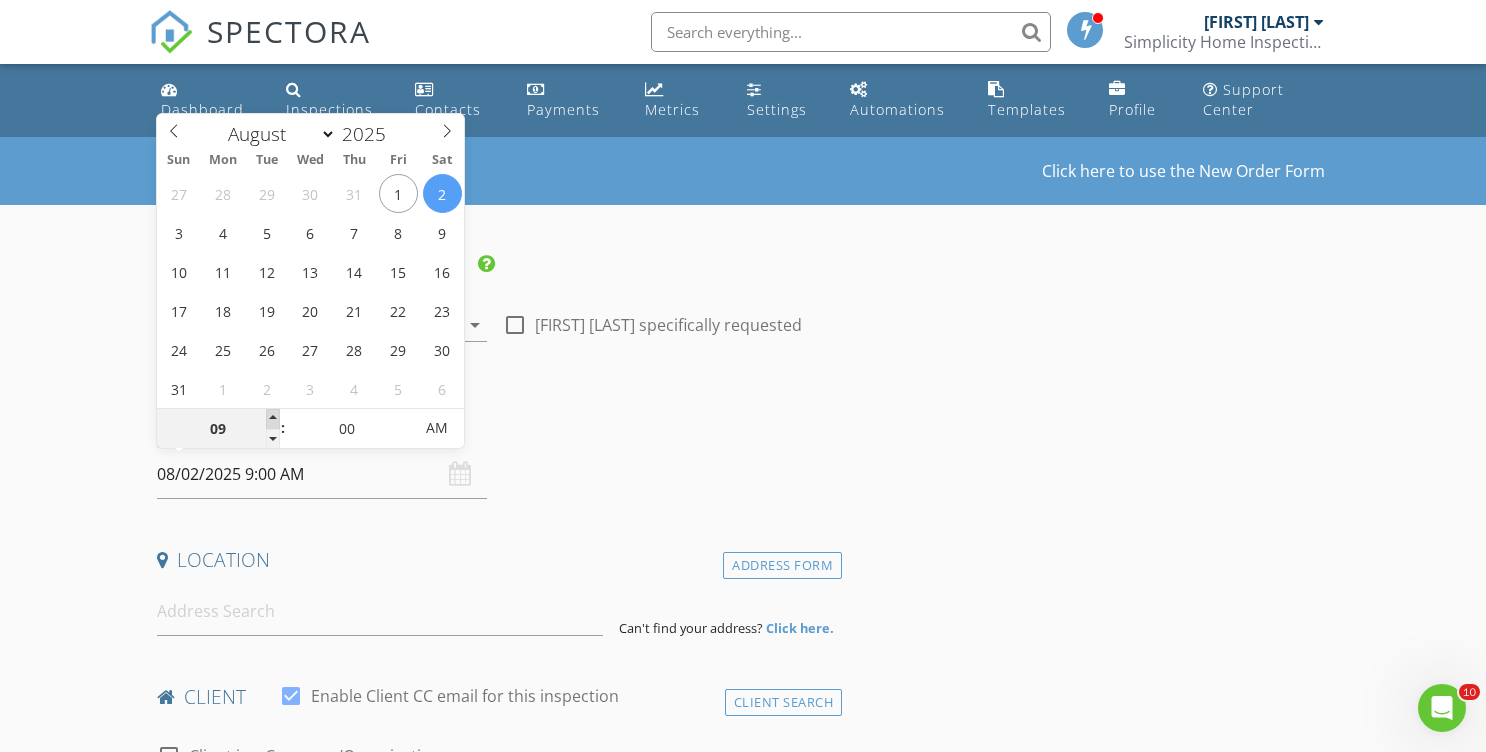 click at bounding box center (273, 419) 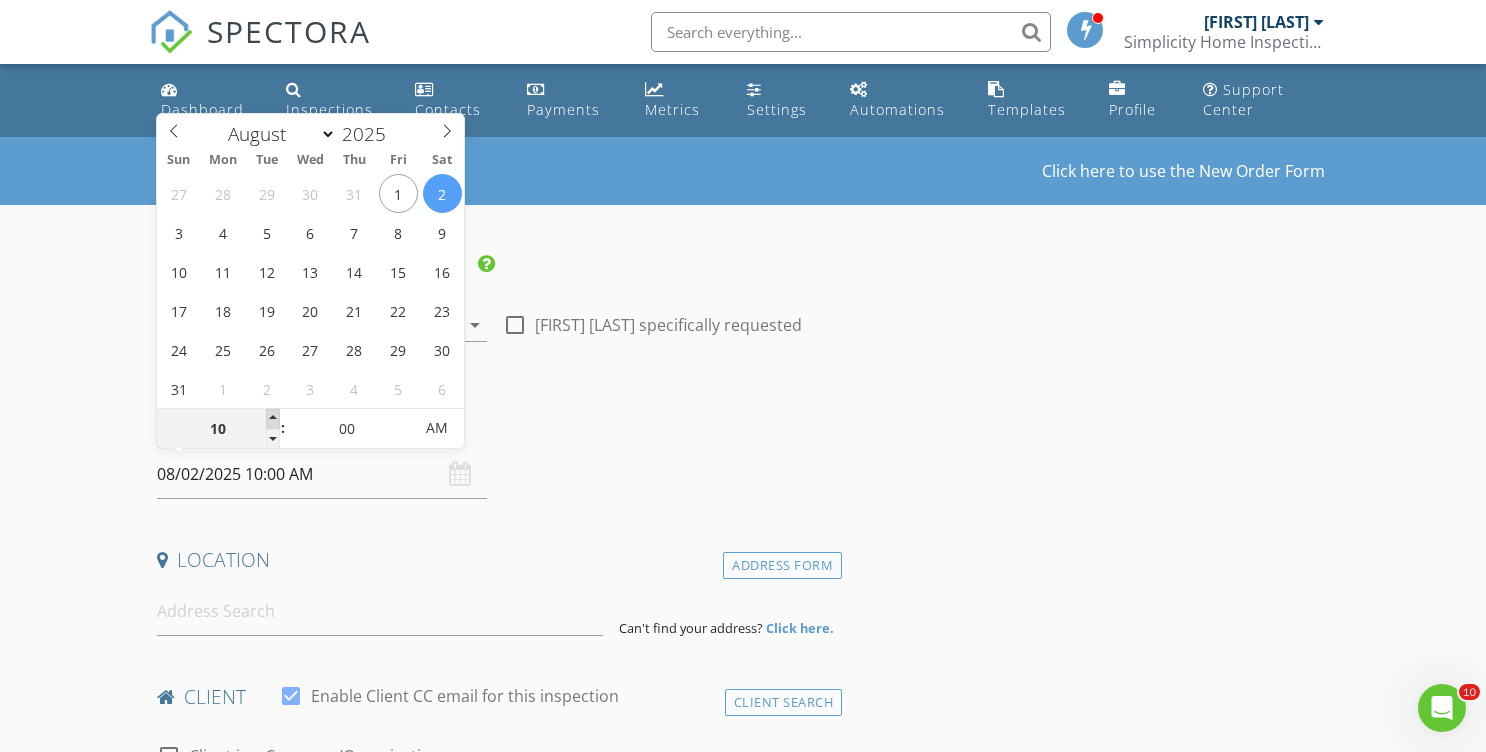 click at bounding box center [273, 419] 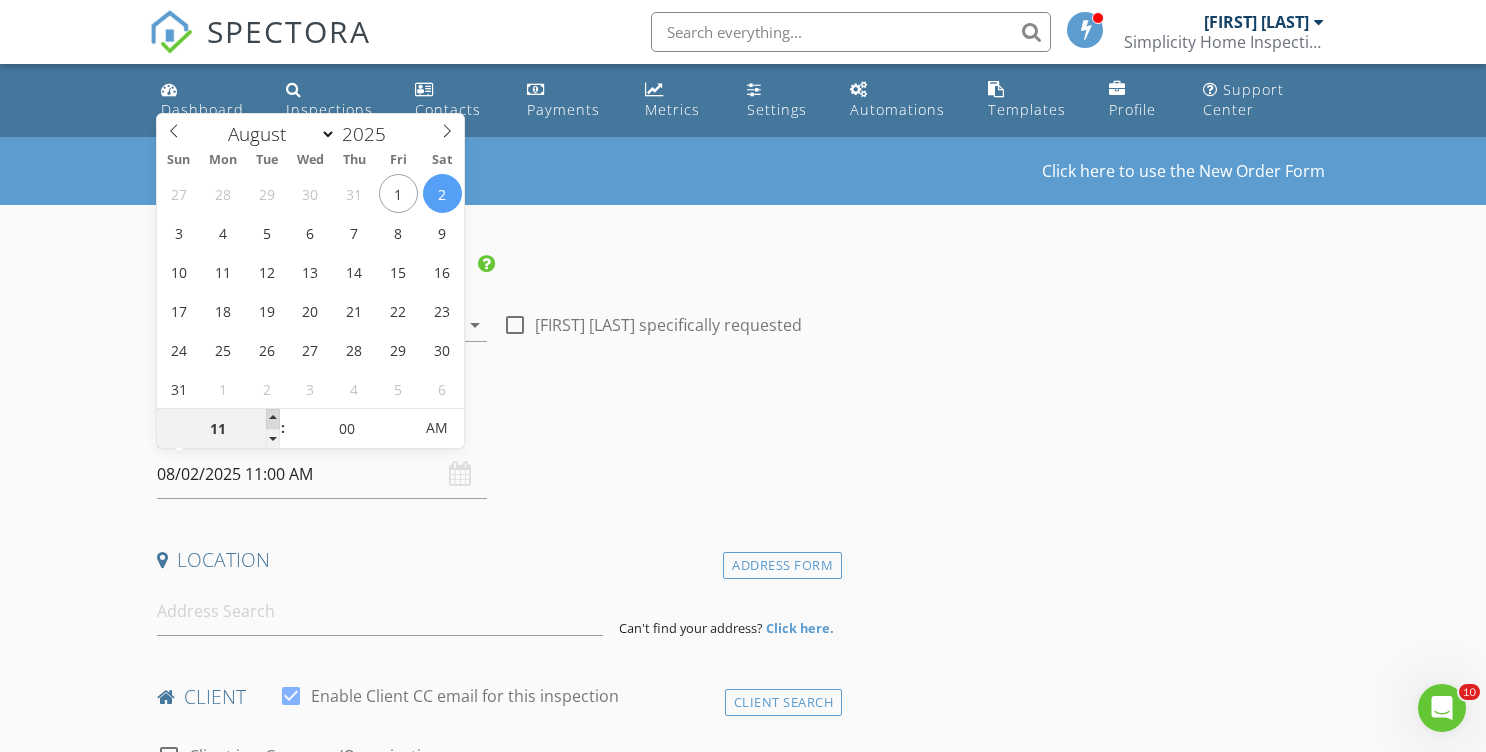 click at bounding box center [273, 419] 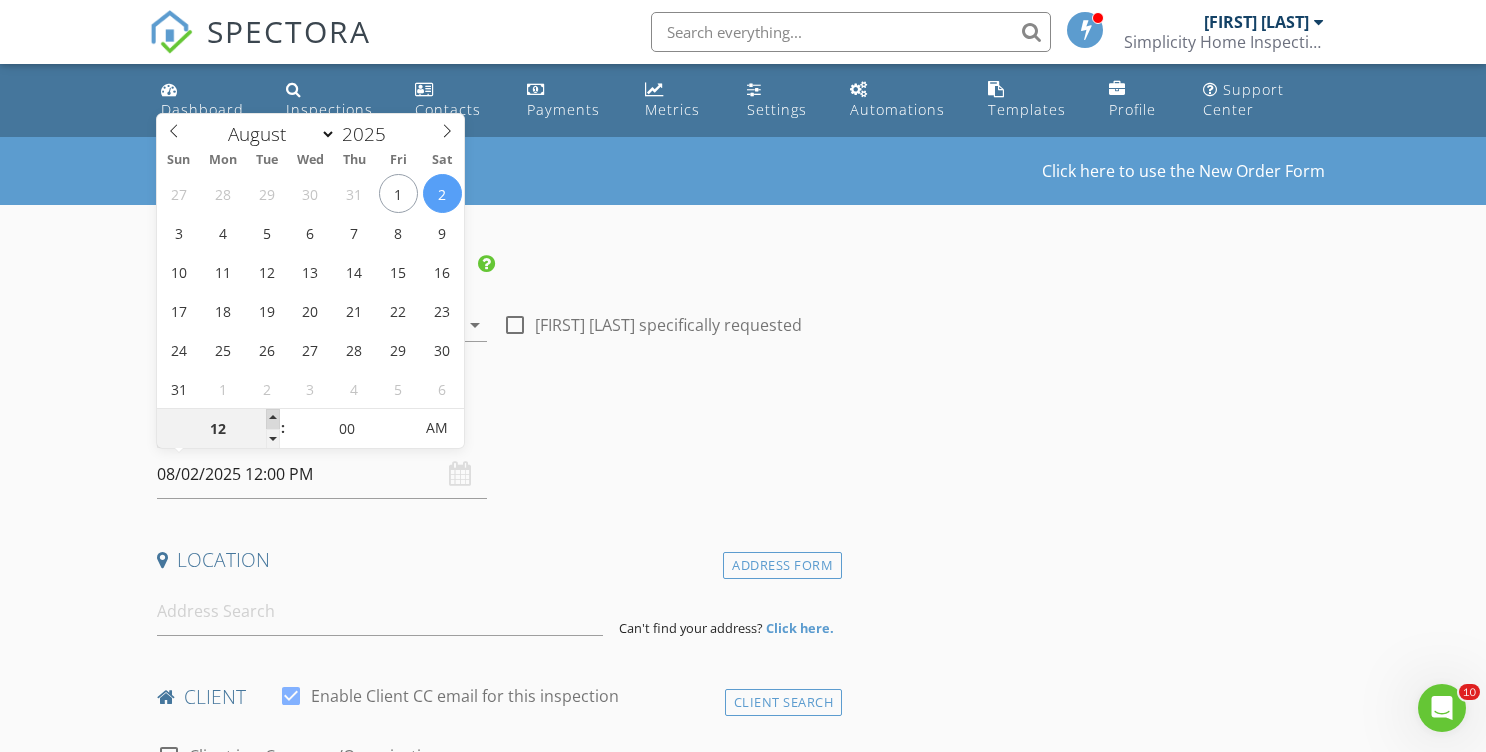 click at bounding box center (273, 419) 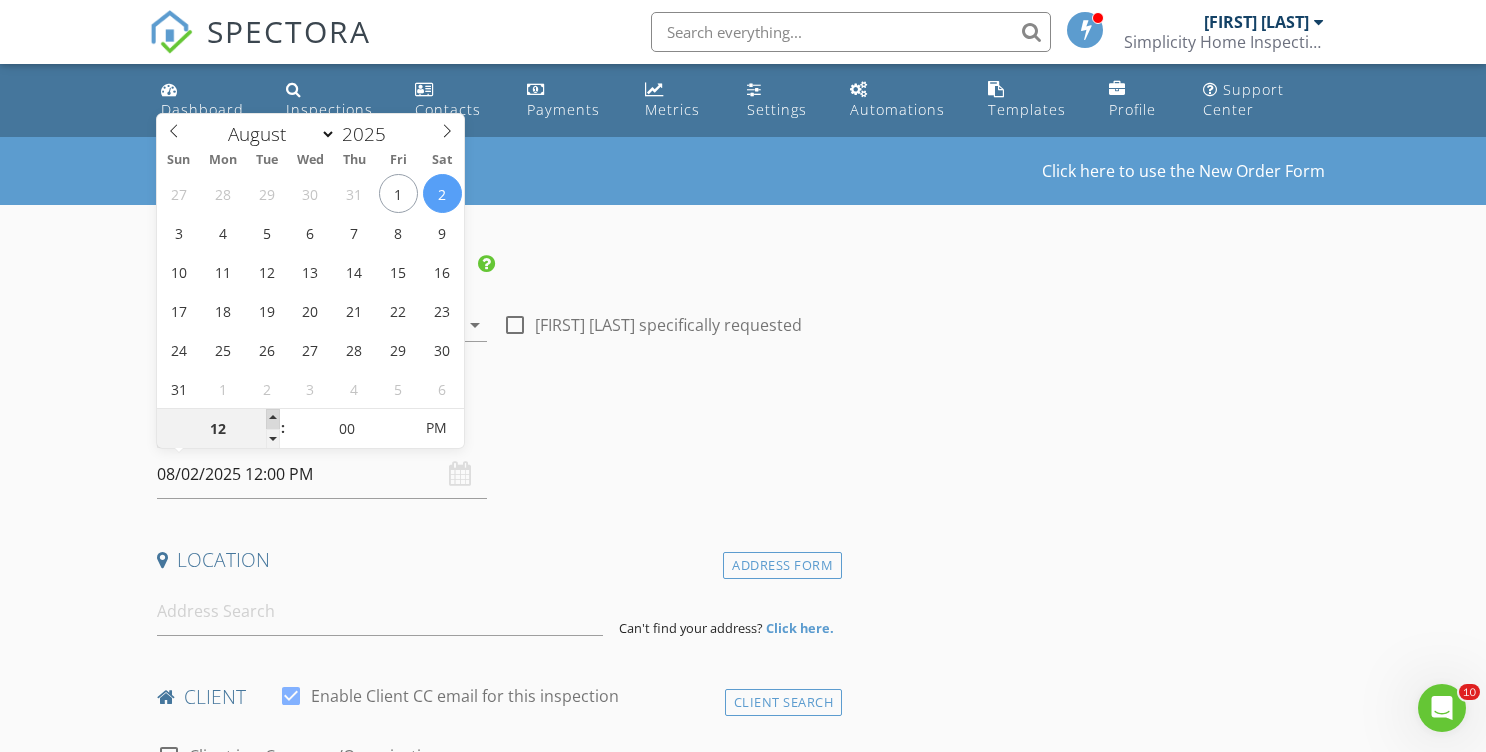 type on "01" 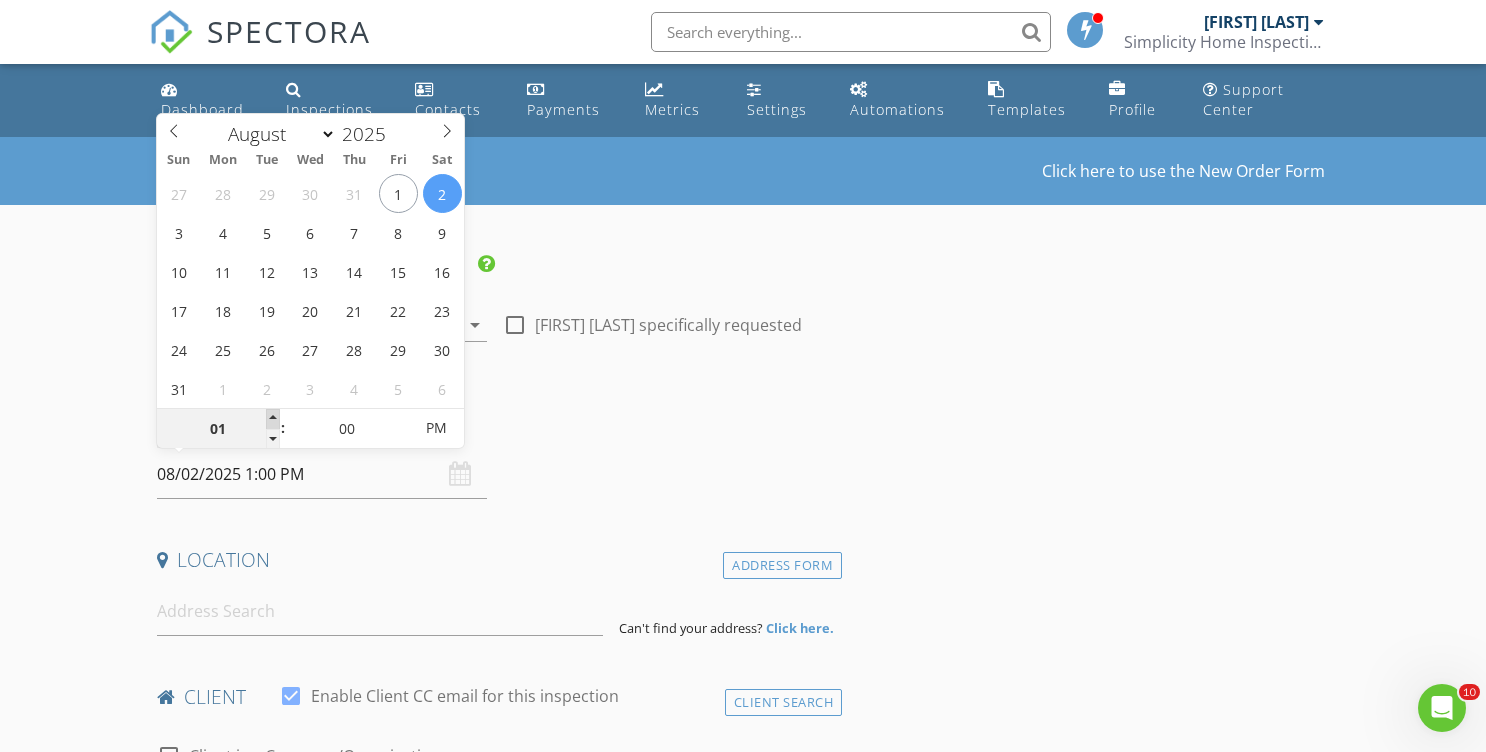 click at bounding box center [273, 419] 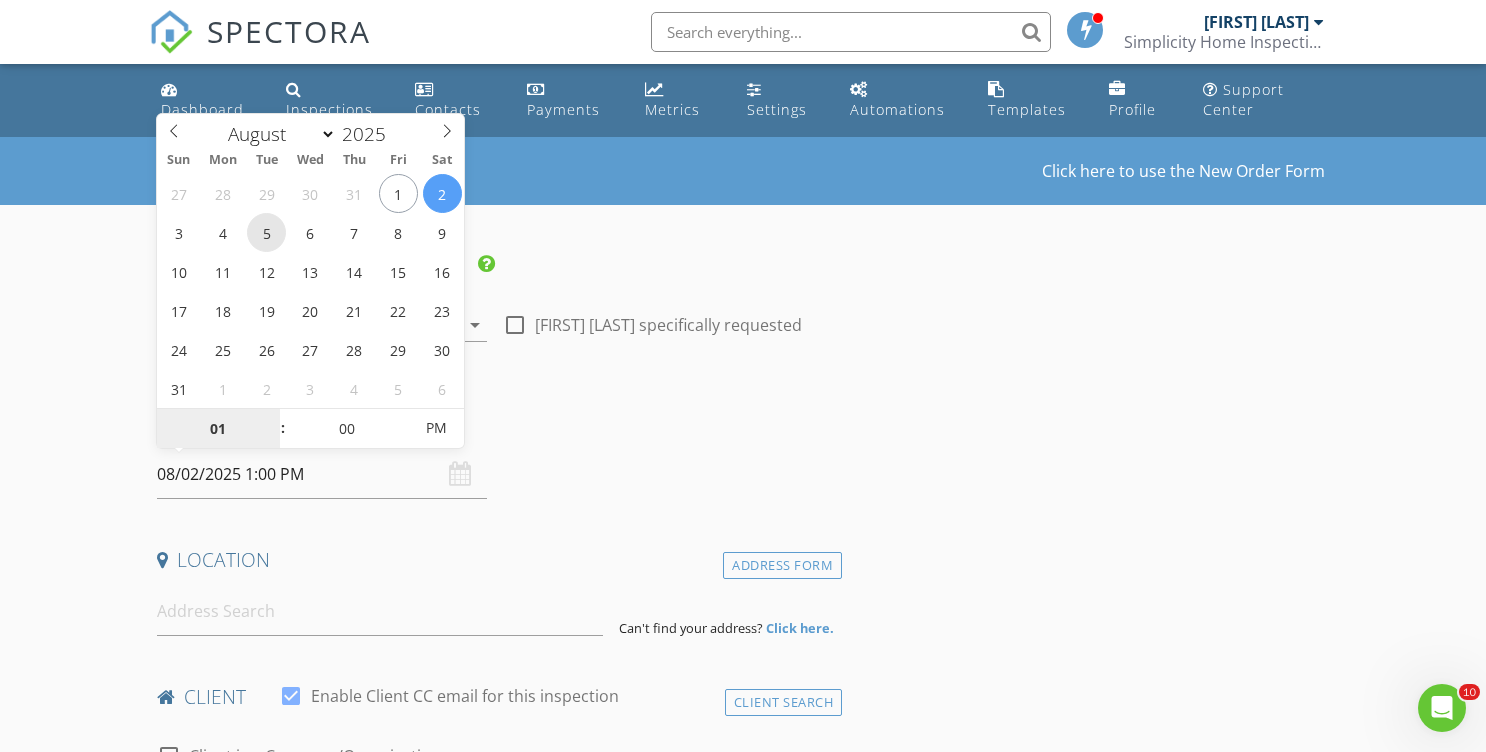 type on "08/05/2025 1:00 PM" 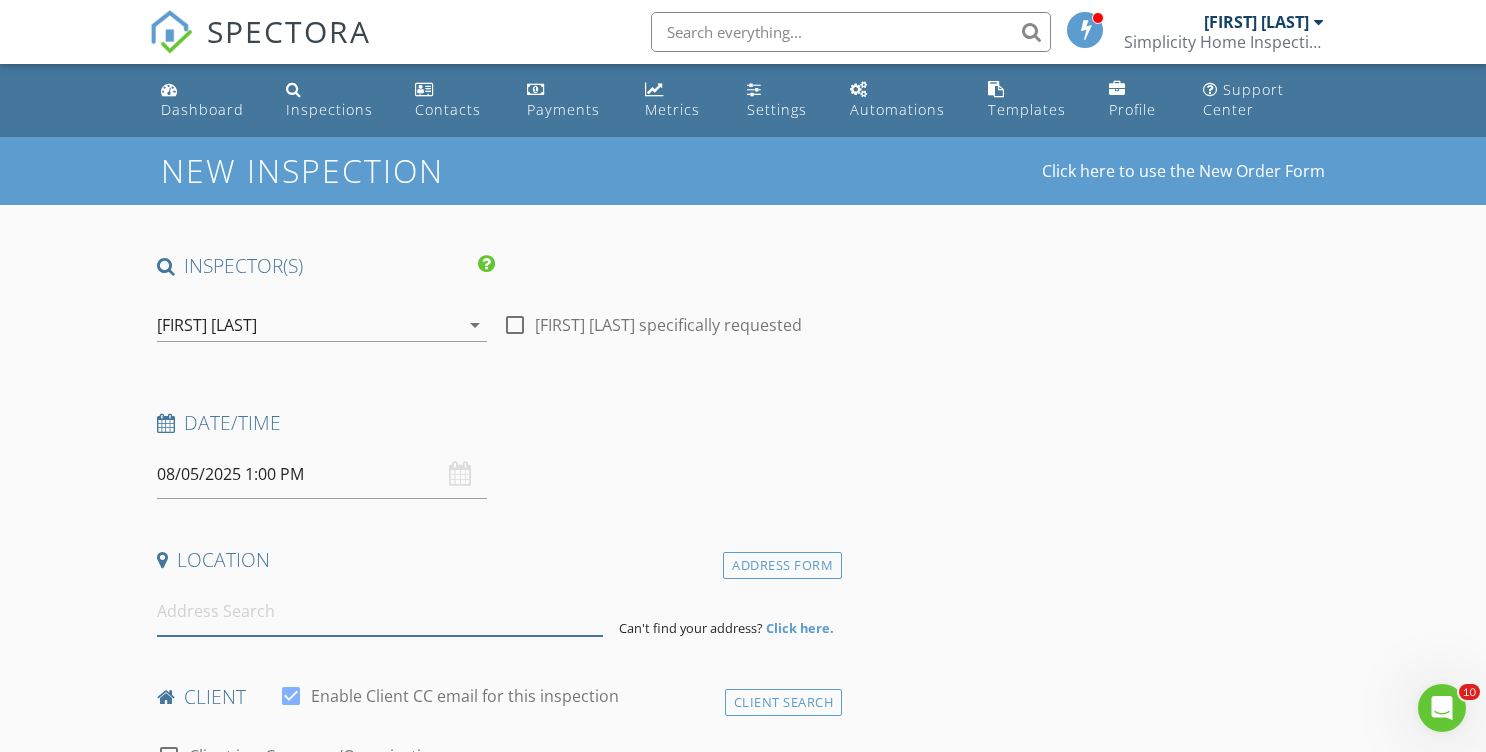 click at bounding box center [380, 611] 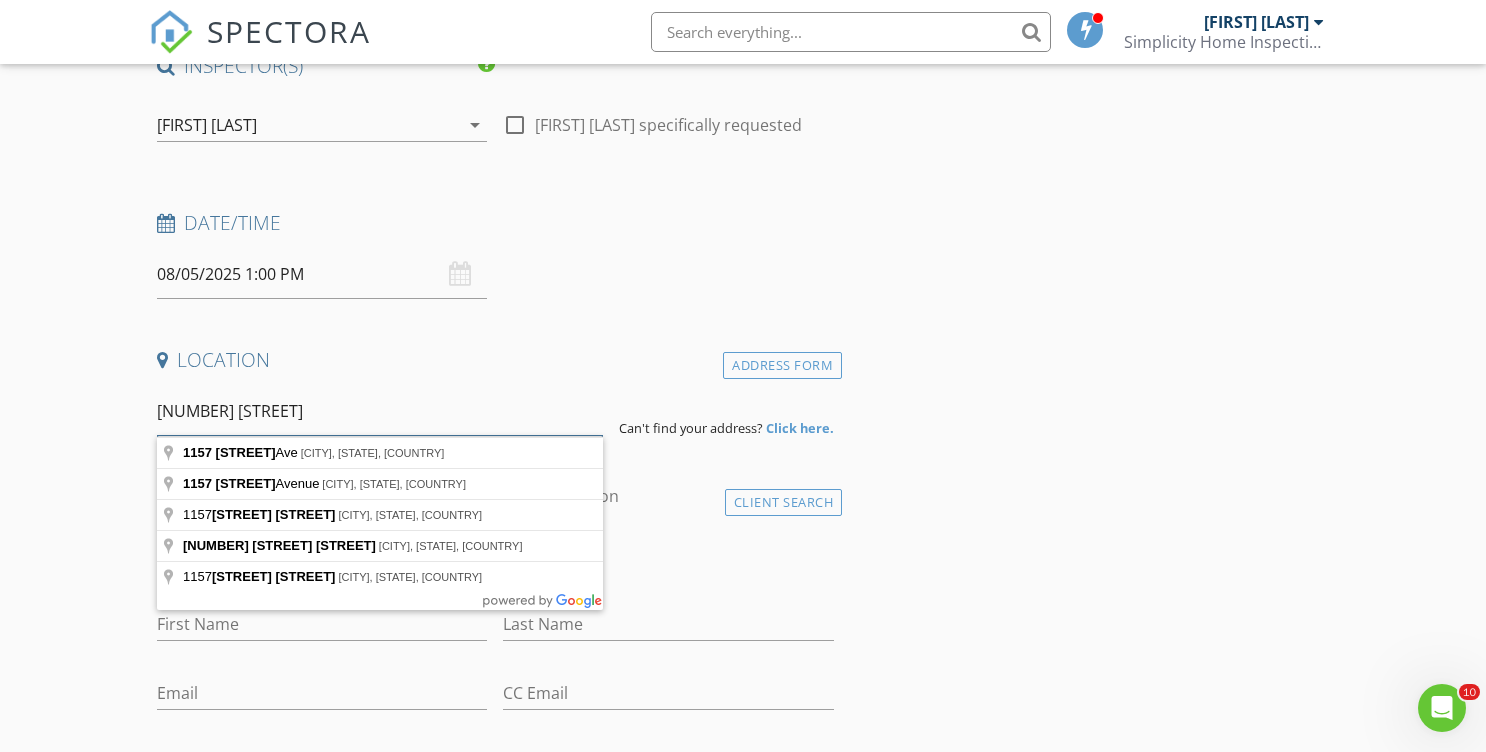 scroll, scrollTop: 204, scrollLeft: 0, axis: vertical 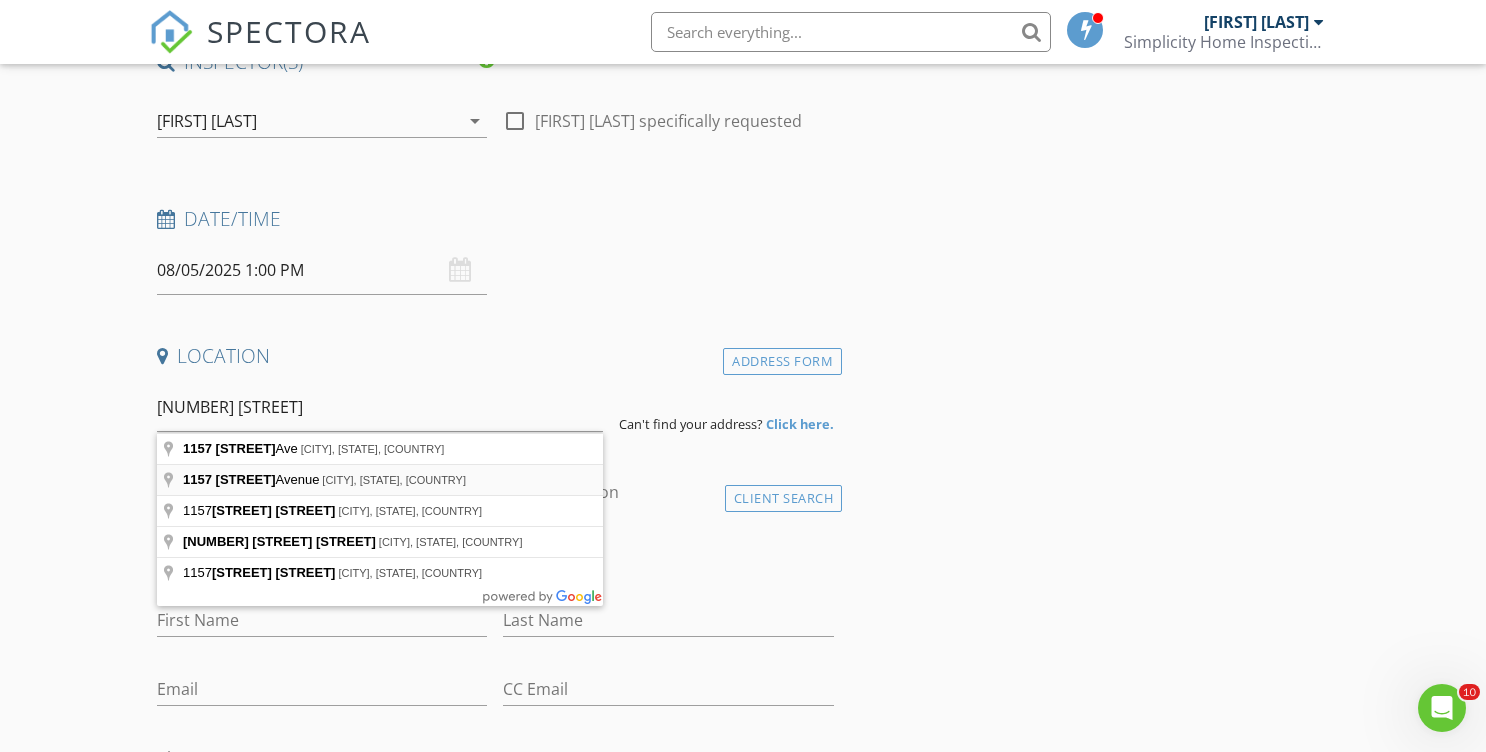 type on "1157 Oakhill Avenue, Fairborn, OH, USA" 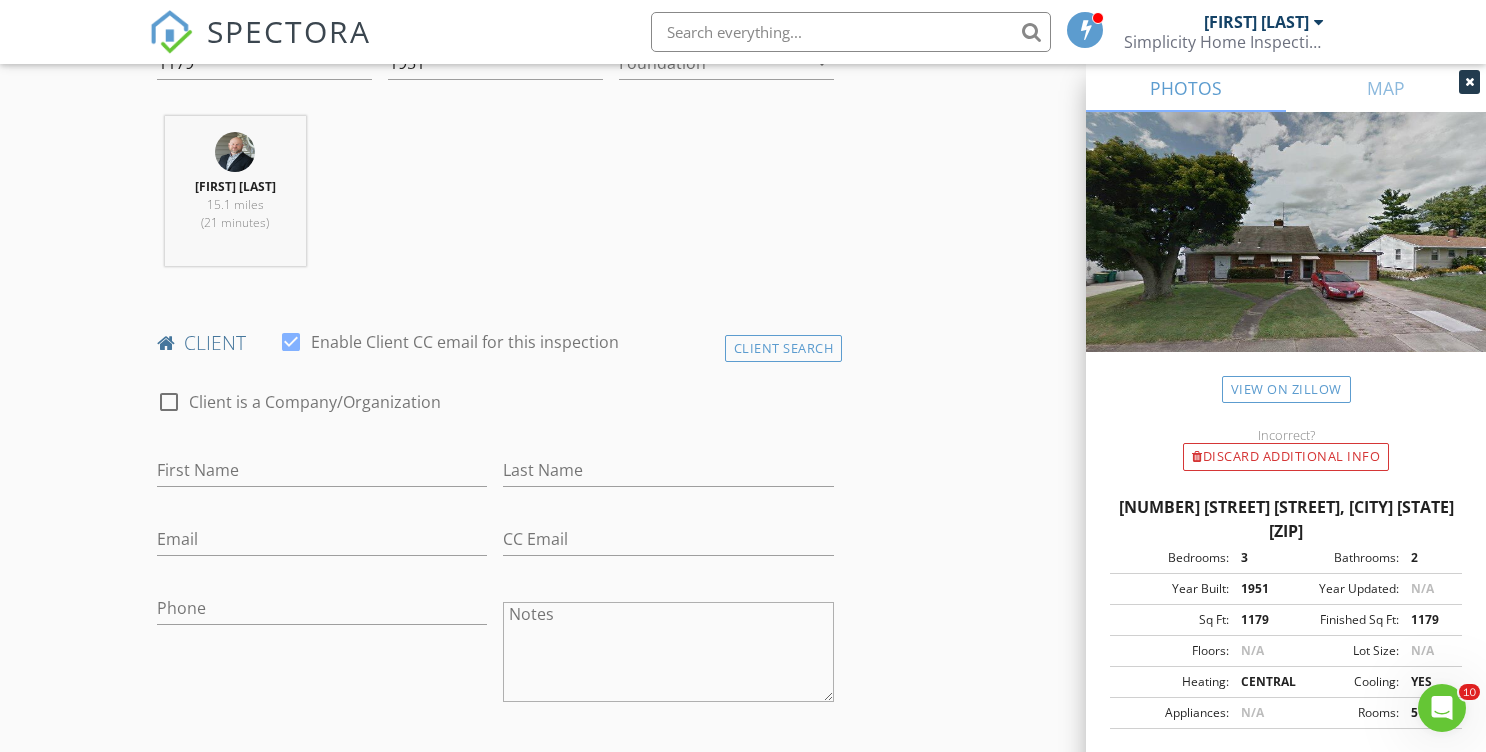 scroll, scrollTop: 766, scrollLeft: 0, axis: vertical 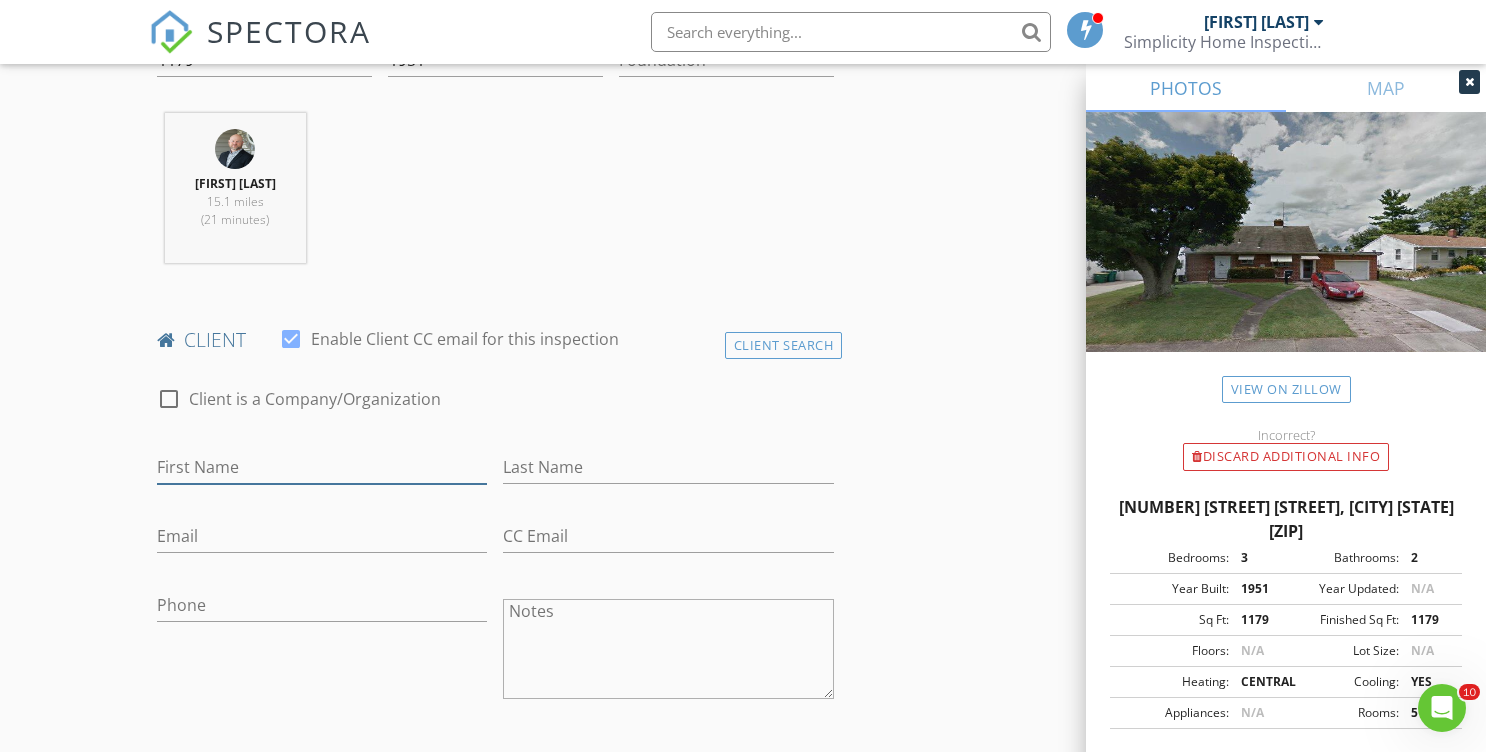 click on "First Name" at bounding box center (322, 467) 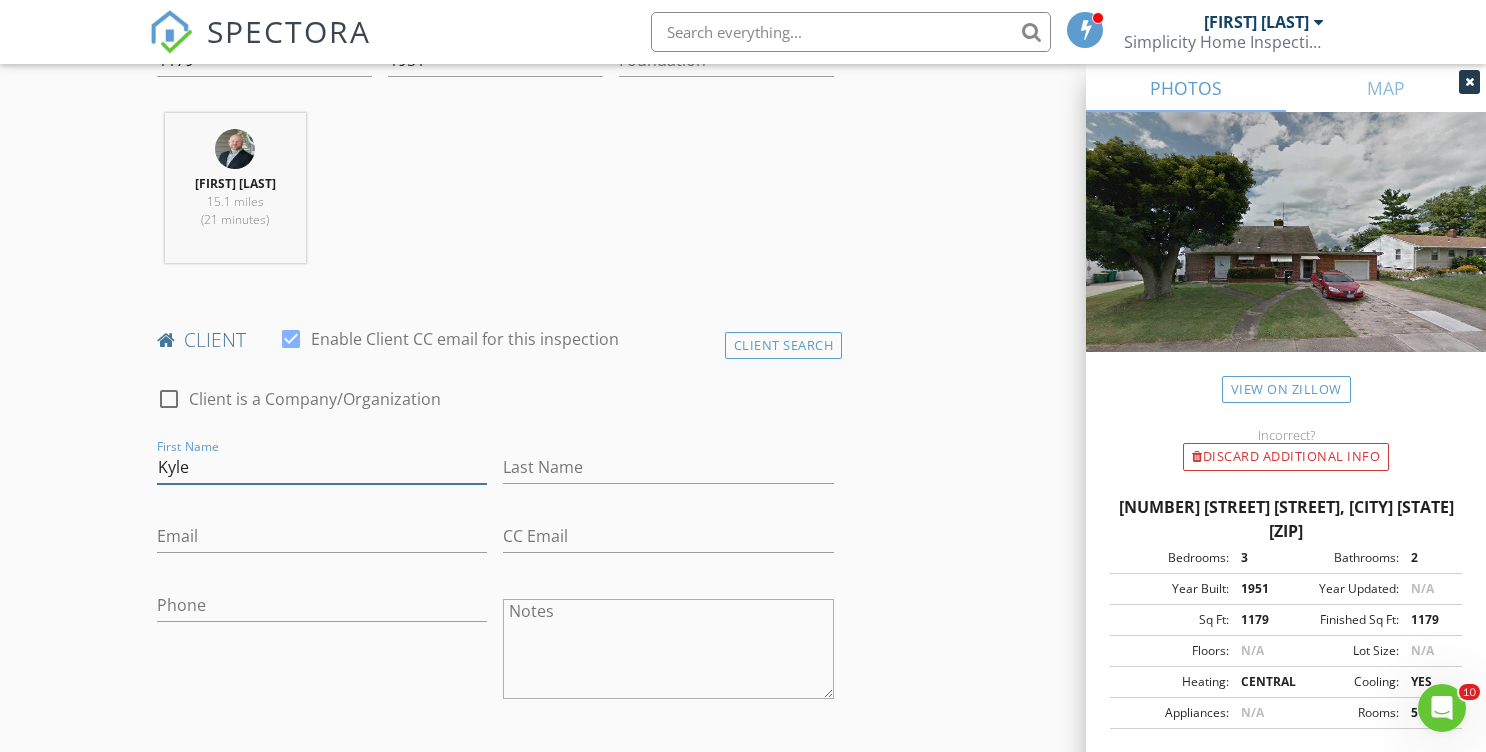 type on "Kyle" 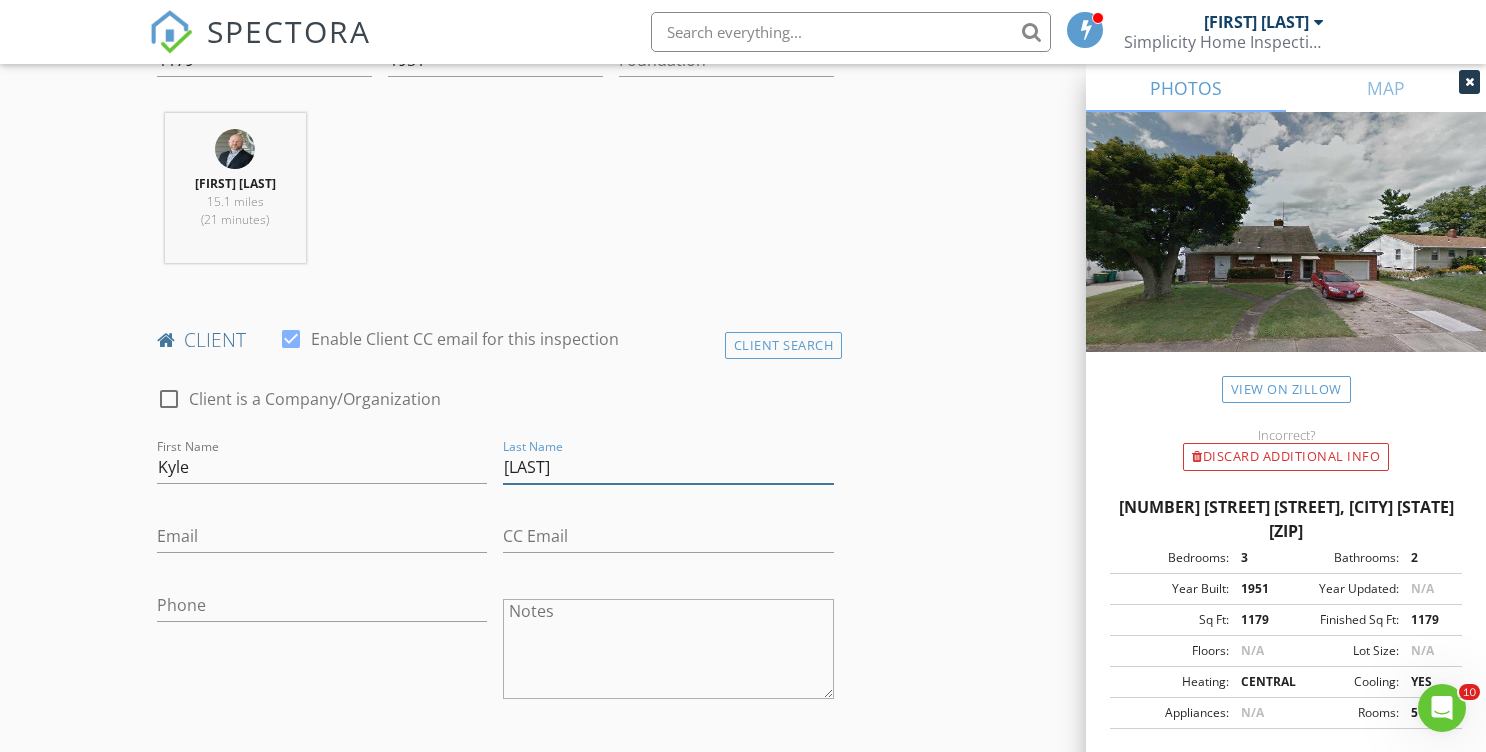 type on "Fraley" 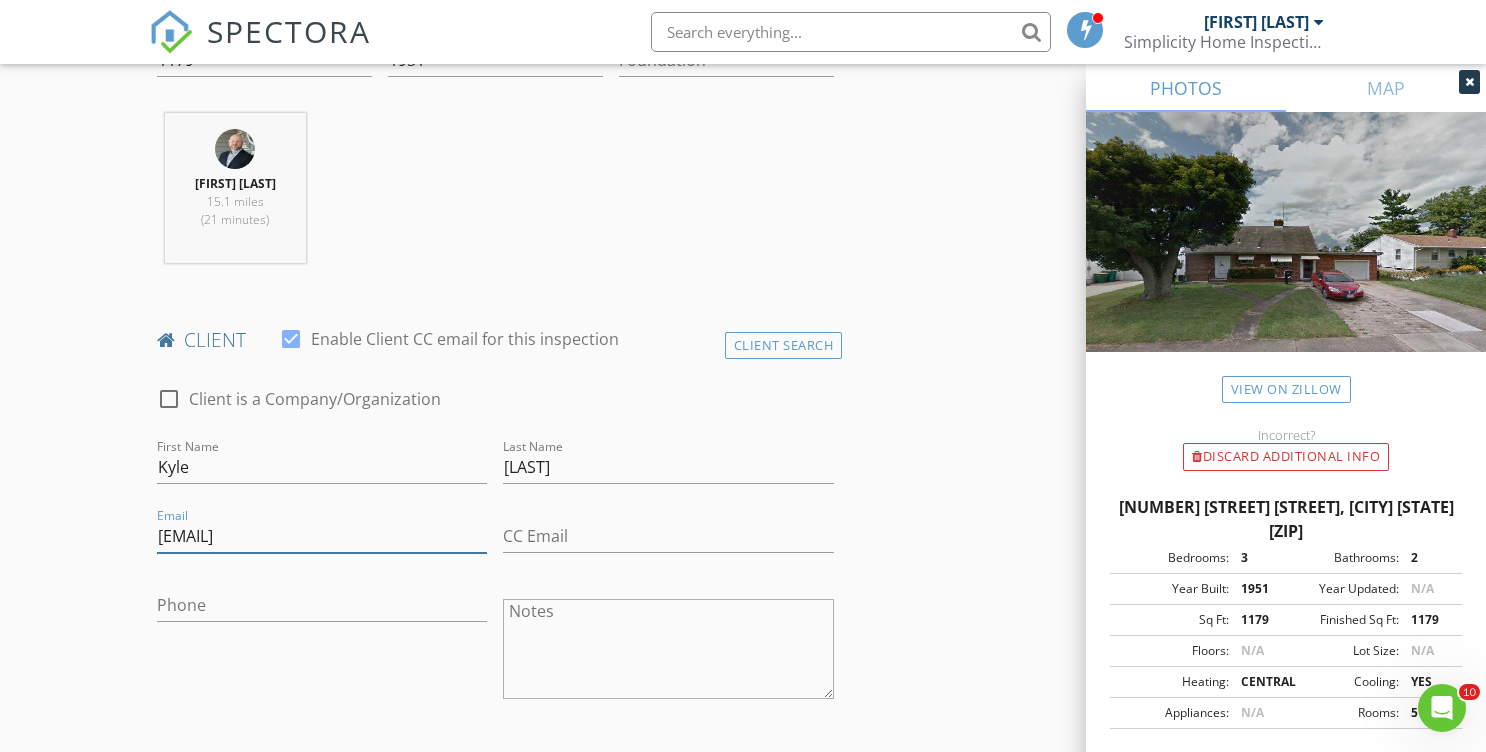 type on "kyle.fraley122@gmail.com" 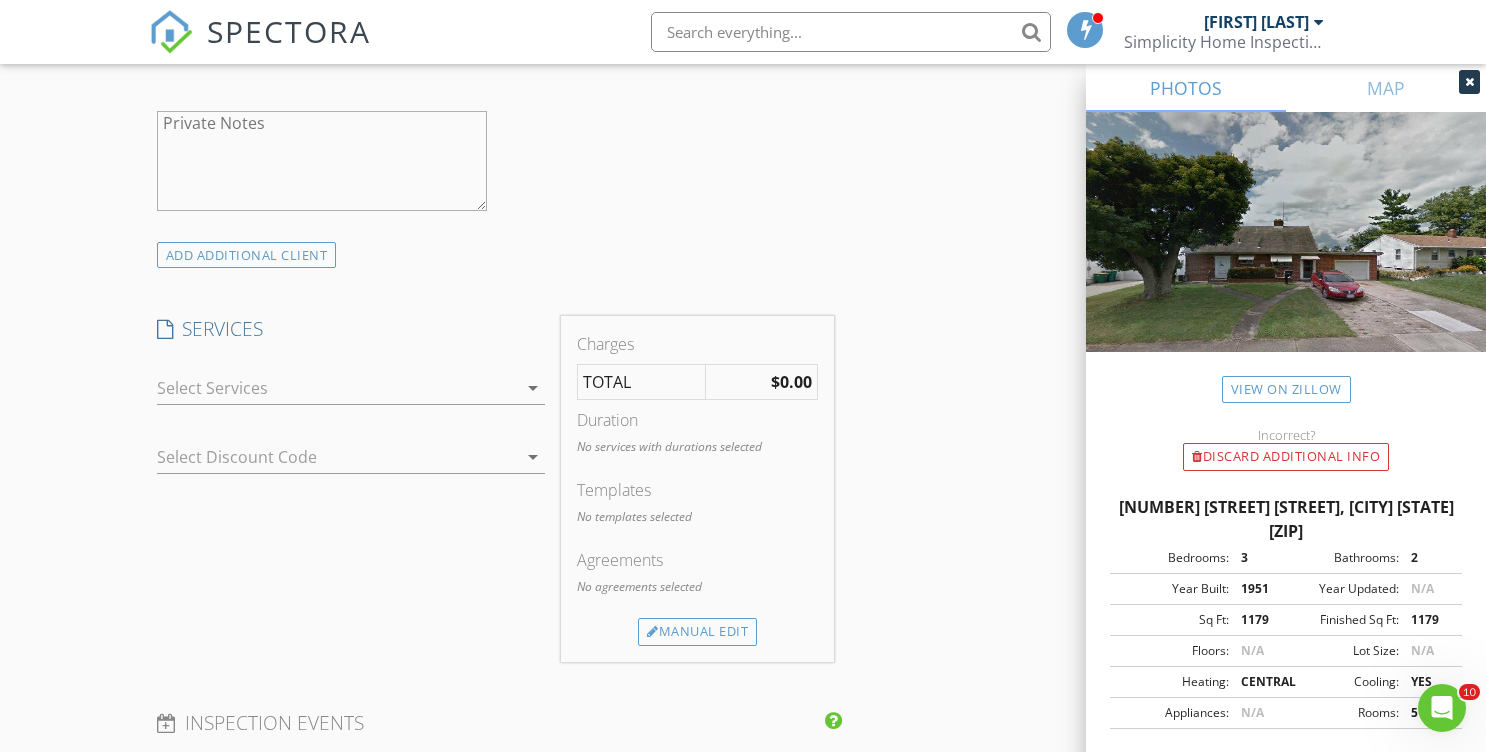 scroll, scrollTop: 1414, scrollLeft: 0, axis: vertical 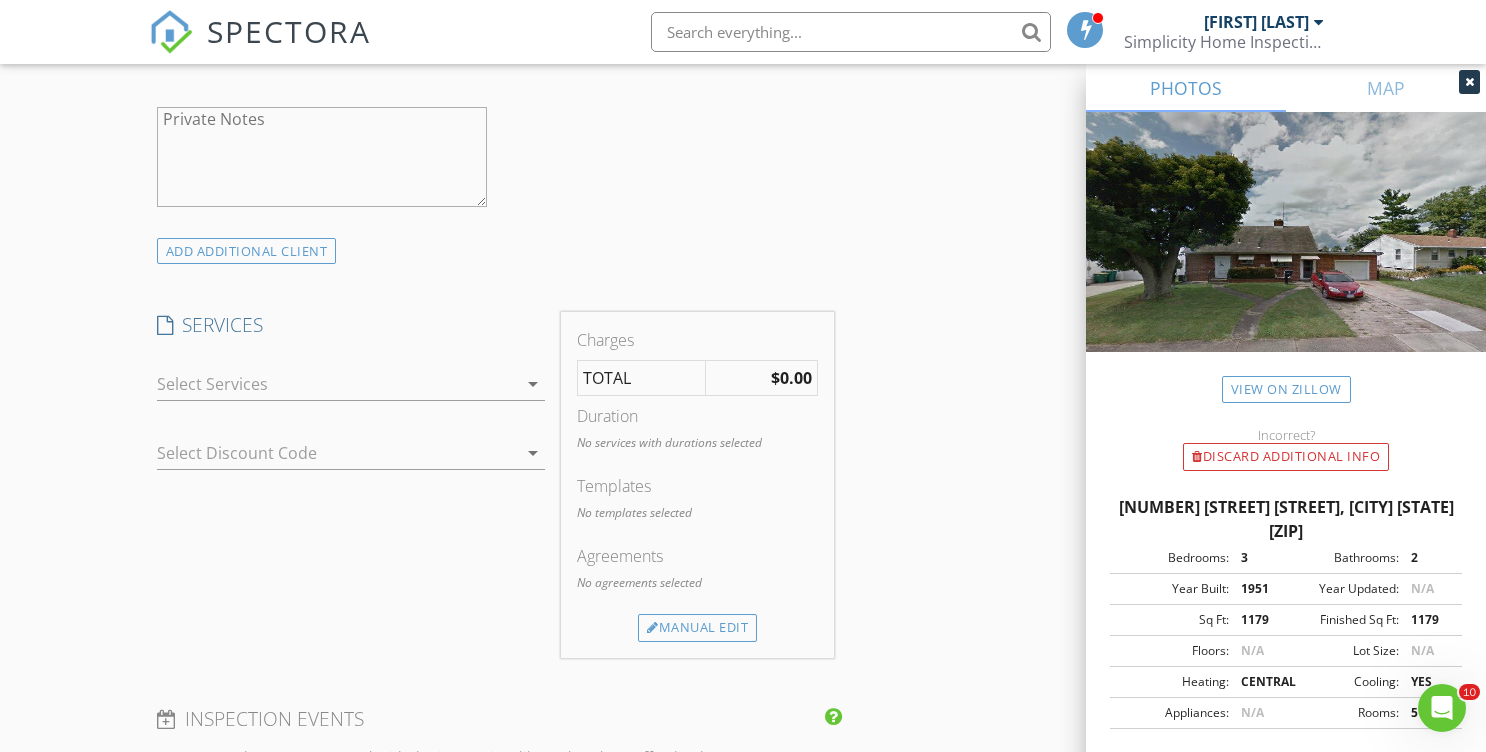 type on "419-566-2230" 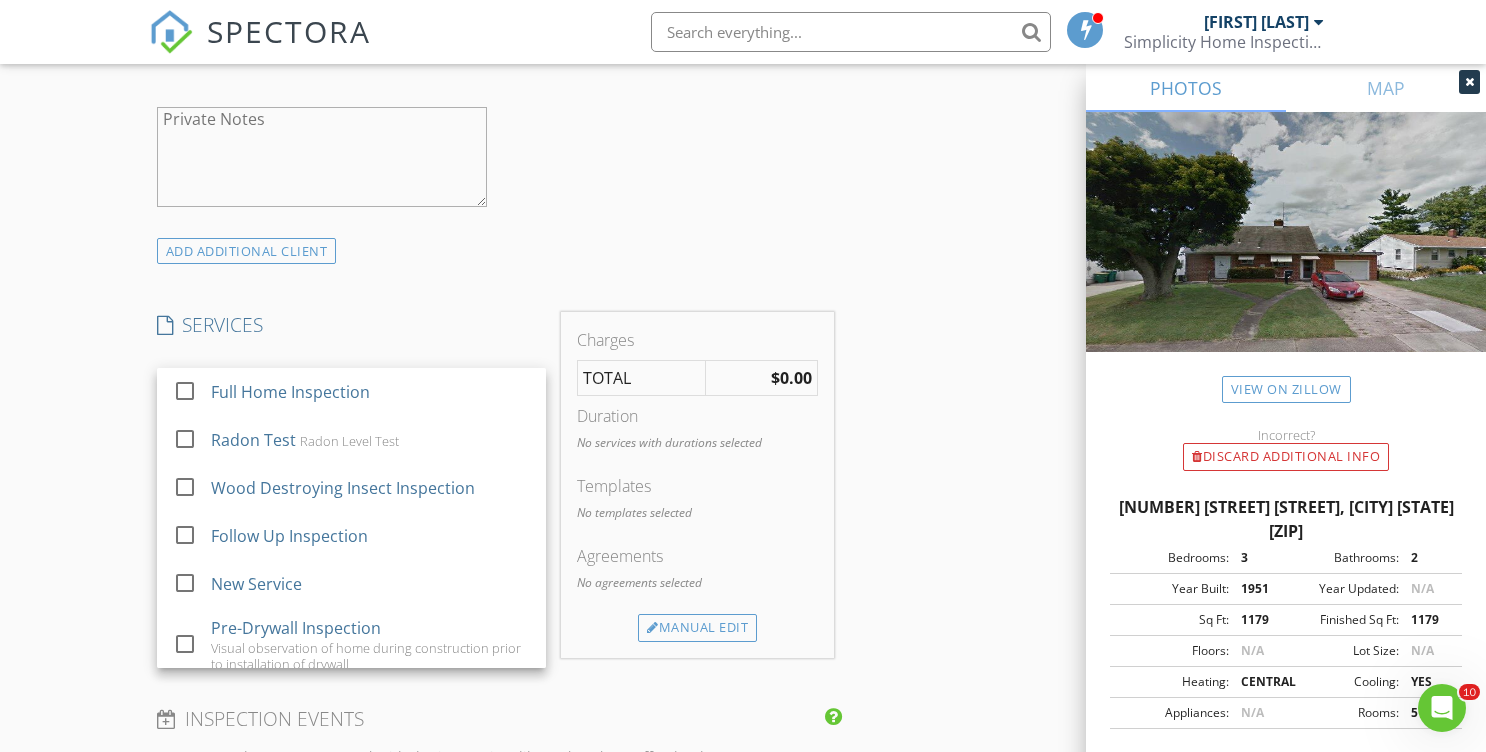click on "Full Home Inspection" at bounding box center (289, 392) 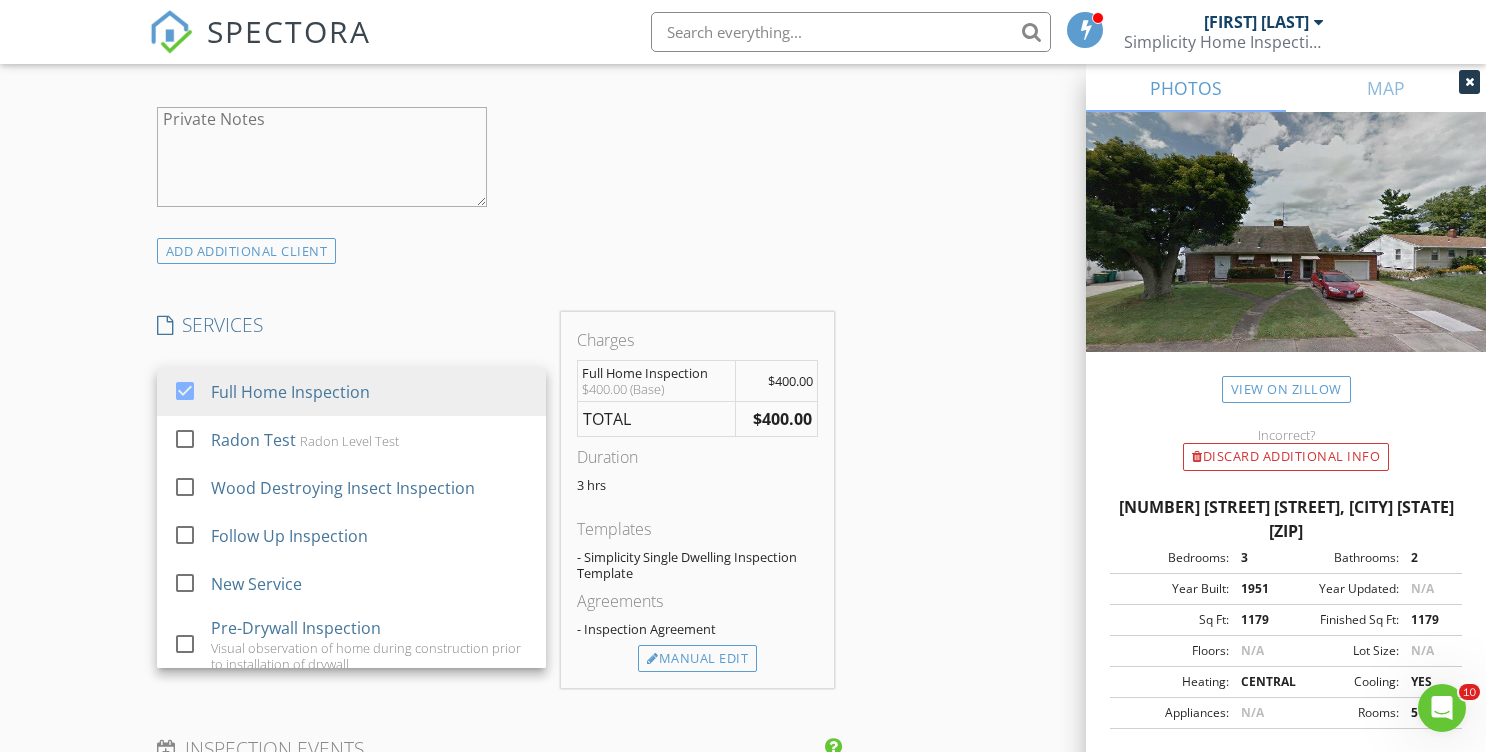 click on "New Inspection
Click here to use the New Order Form
INSPECTOR(S)
check_box   Dan Stansell   PRIMARY   Dan Stansell arrow_drop_down   check_box_outline_blank Dan Stansell specifically requested
Date/Time
08/05/2025 1:00 PM
Location
Address Search       Address 1157 Oakhill Ave   Unit   City Fairborn   State OH   Zip 45324   County Greene     Square Feet 1179   Year Built 1951   Foundation arrow_drop_down     Dan Stansell     15.1 miles     (21 minutes)
client
check_box Enable Client CC email for this inspection   Client Search     check_box_outline_blank Client is a Company/Organization     First Name Kyle   Last Name Fraley   Email kyle.fraley122@gmail.com   CC Email   Phone 419-566-2230           Notes   Private Notes
ADD ADDITIONAL client
SERVICES
check_box" at bounding box center (743, 493) 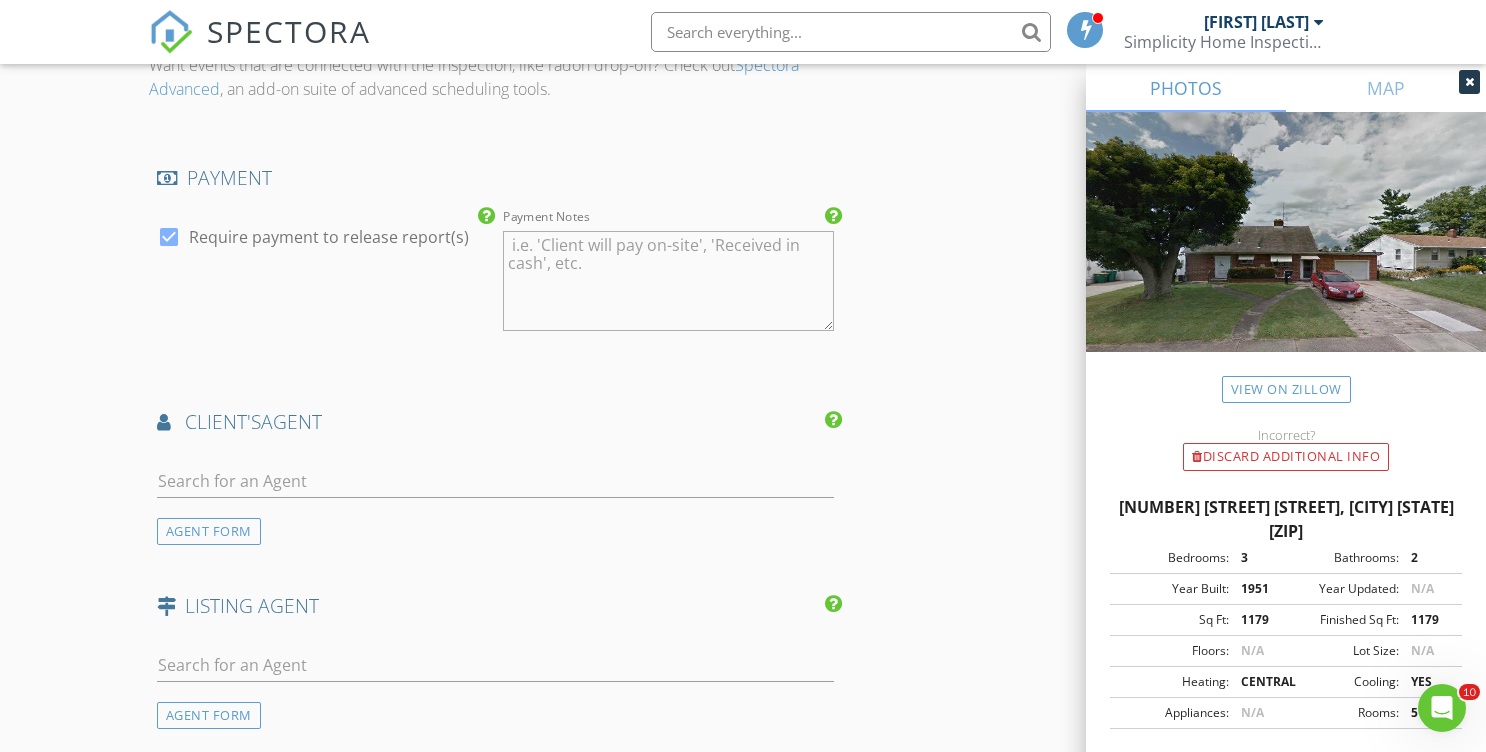 scroll, scrollTop: 2139, scrollLeft: 0, axis: vertical 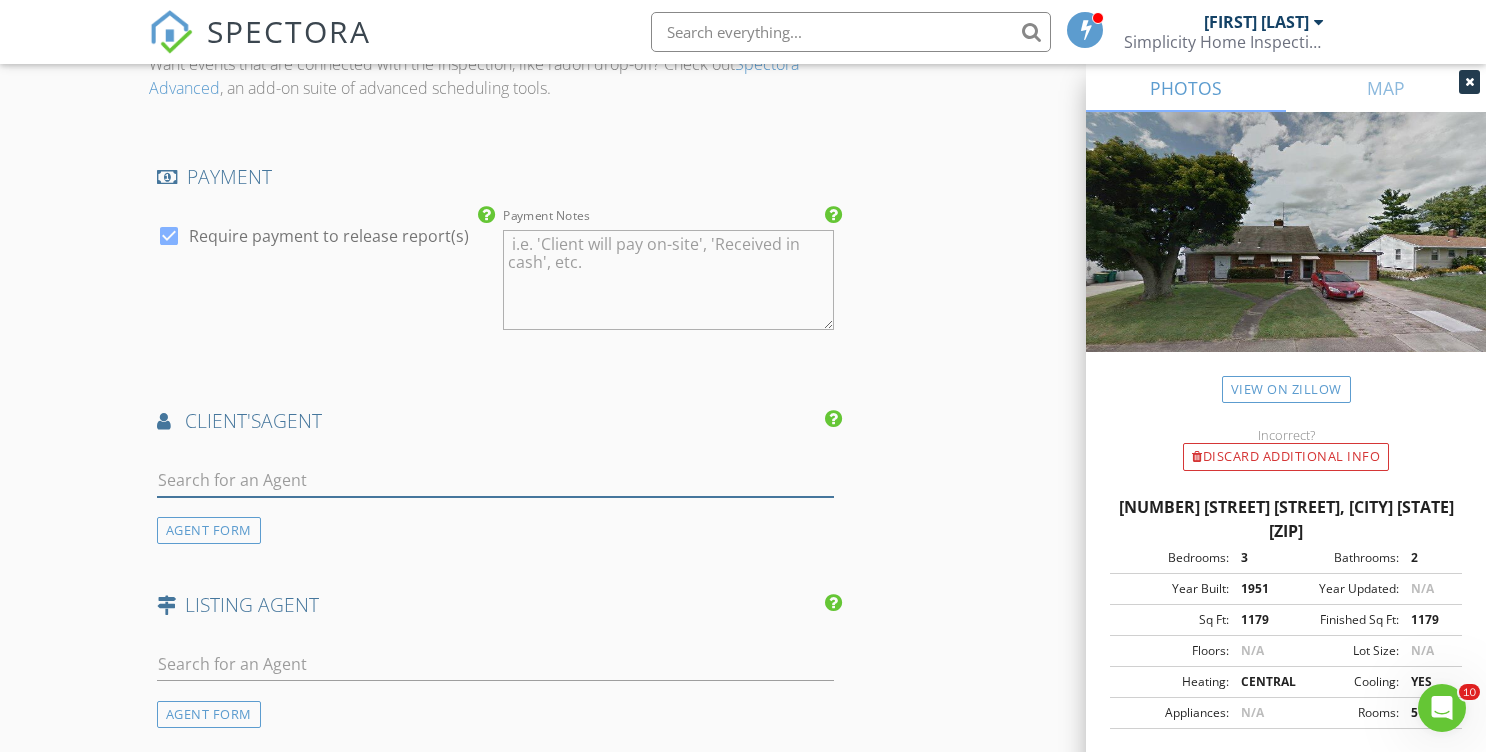 click at bounding box center [495, 480] 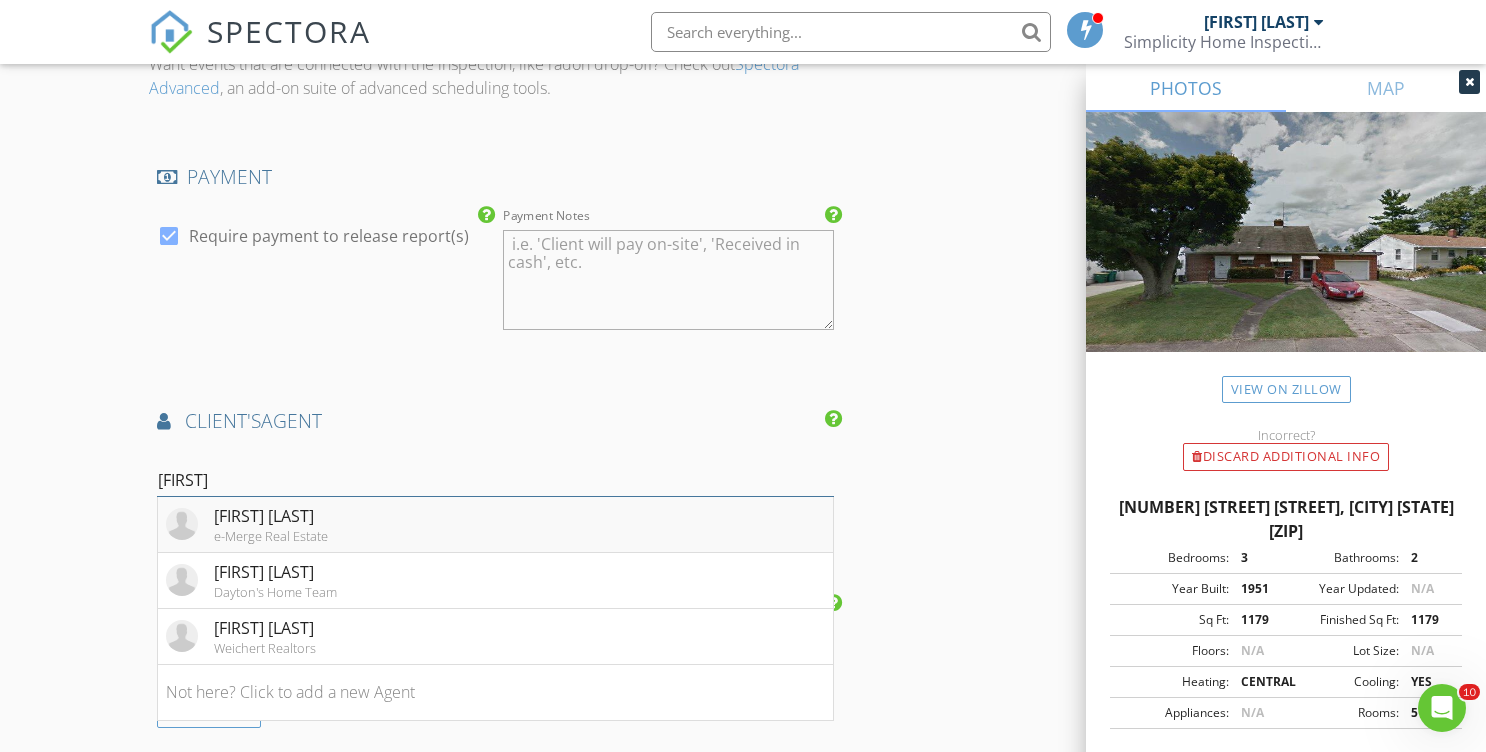 type on "robert" 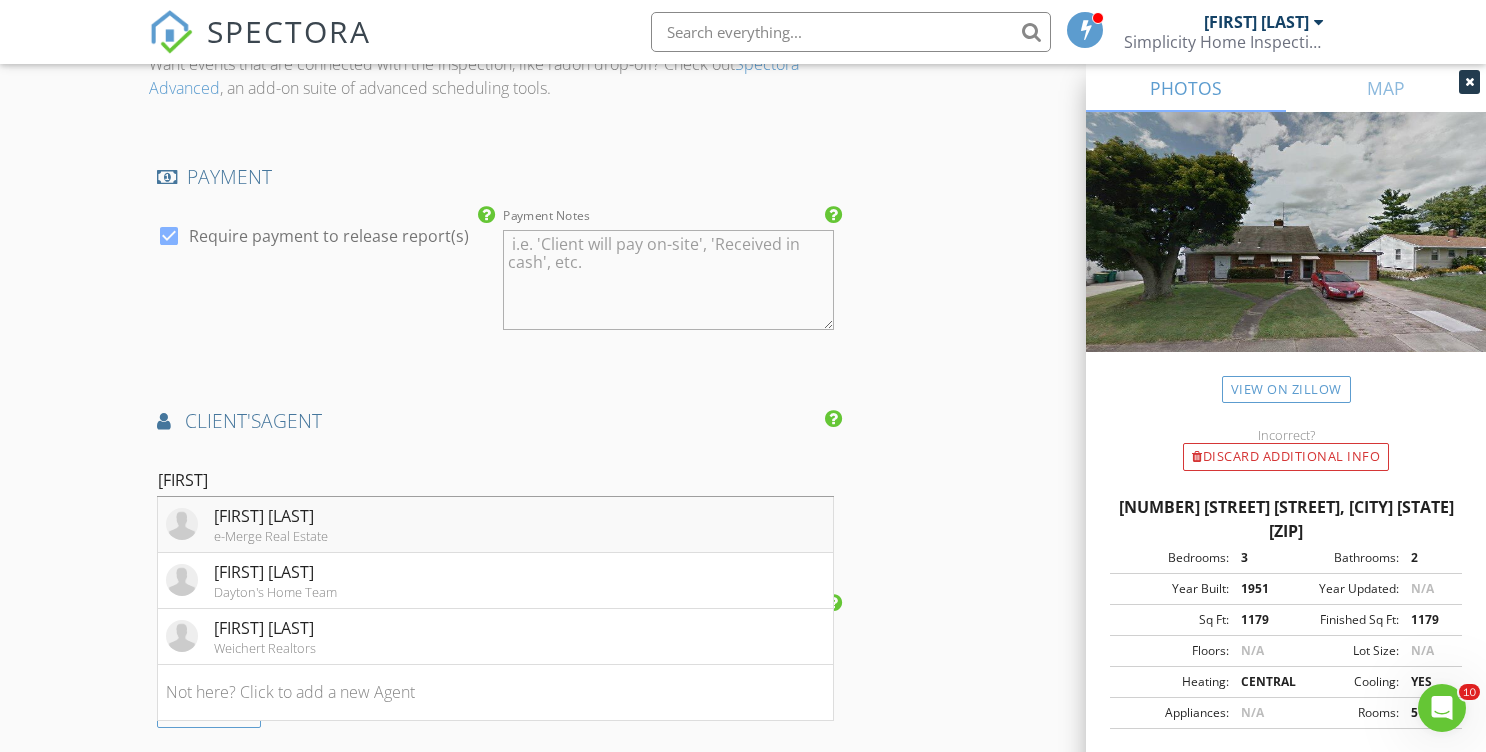 click on "Robert Hodge" at bounding box center [271, 516] 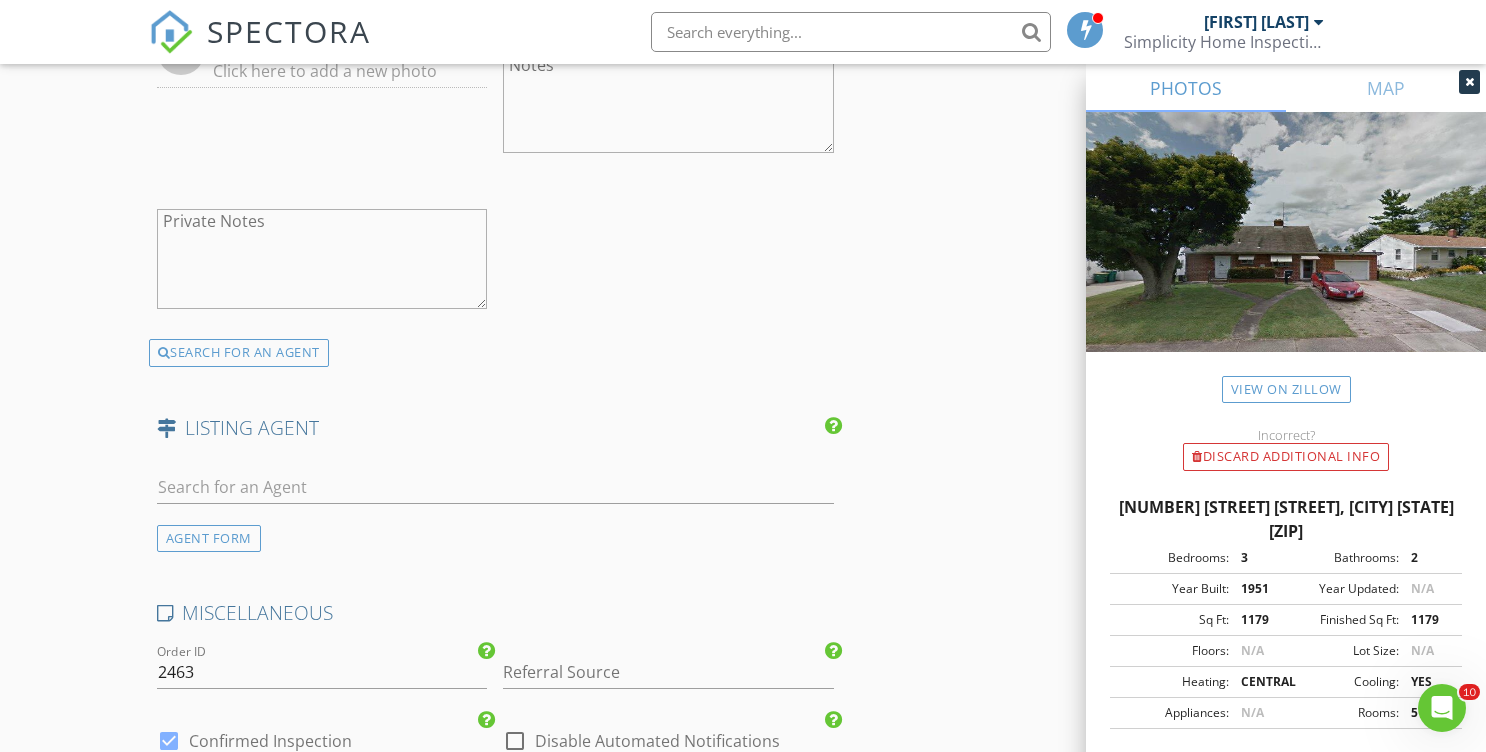 scroll, scrollTop: 2773, scrollLeft: 0, axis: vertical 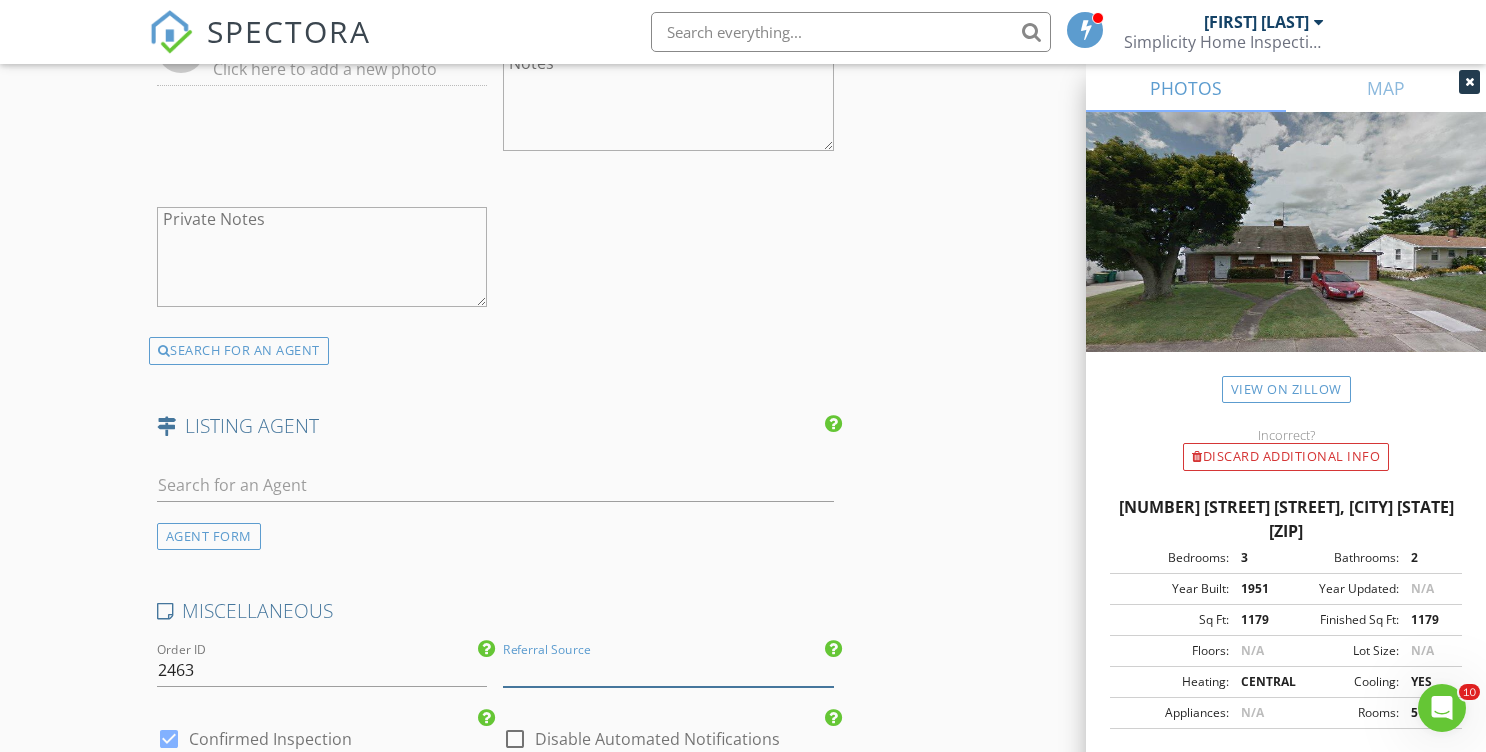 click at bounding box center [668, 670] 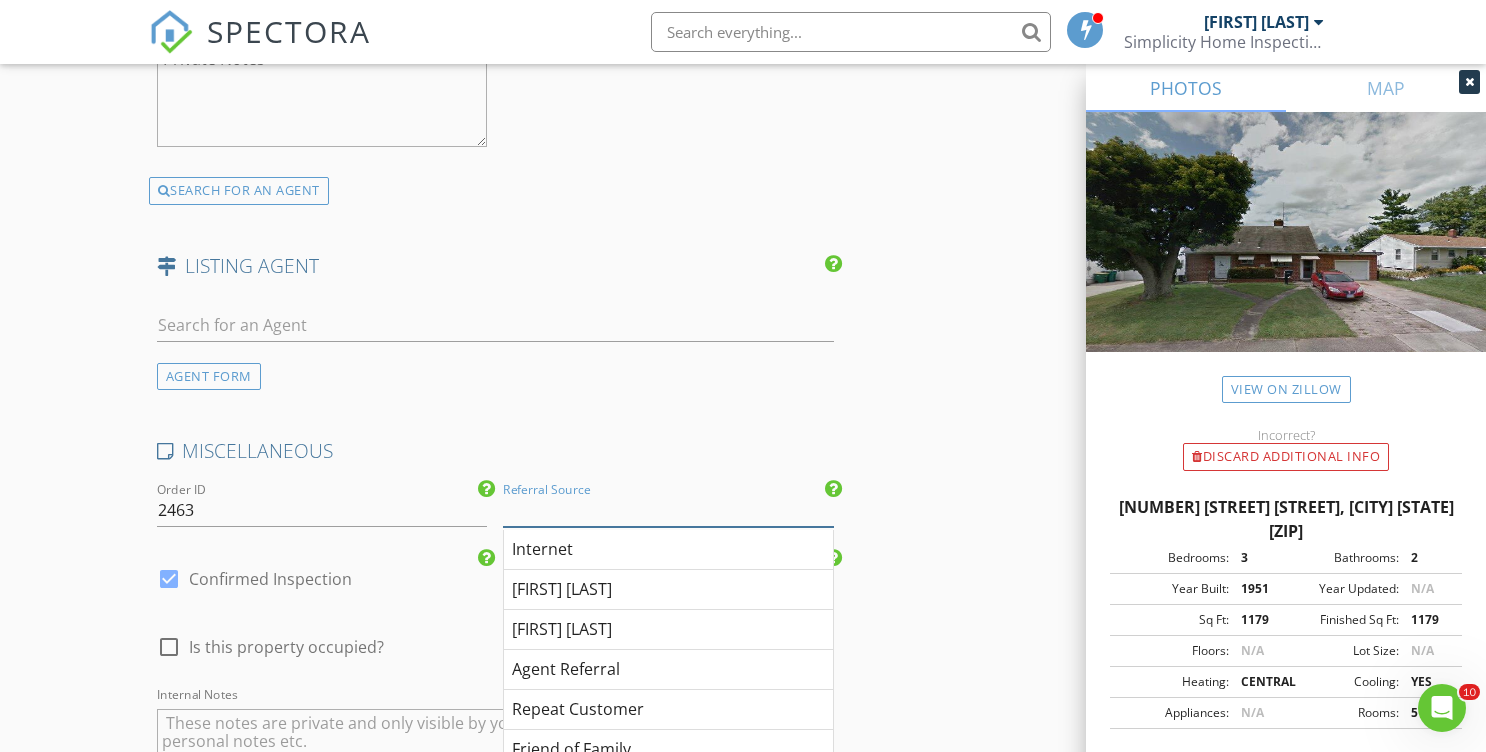 scroll, scrollTop: 2937, scrollLeft: 0, axis: vertical 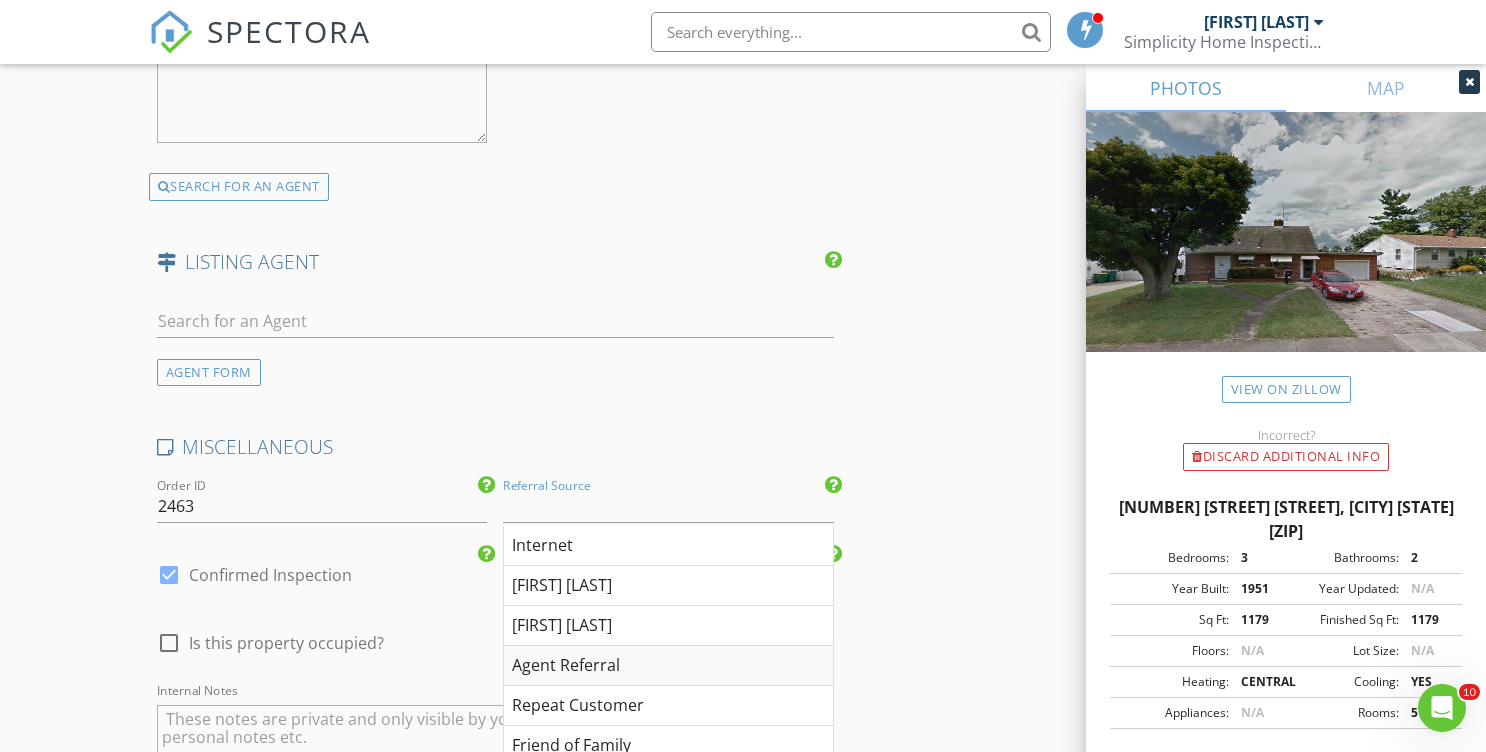 click on "Agent Referral" at bounding box center [668, 666] 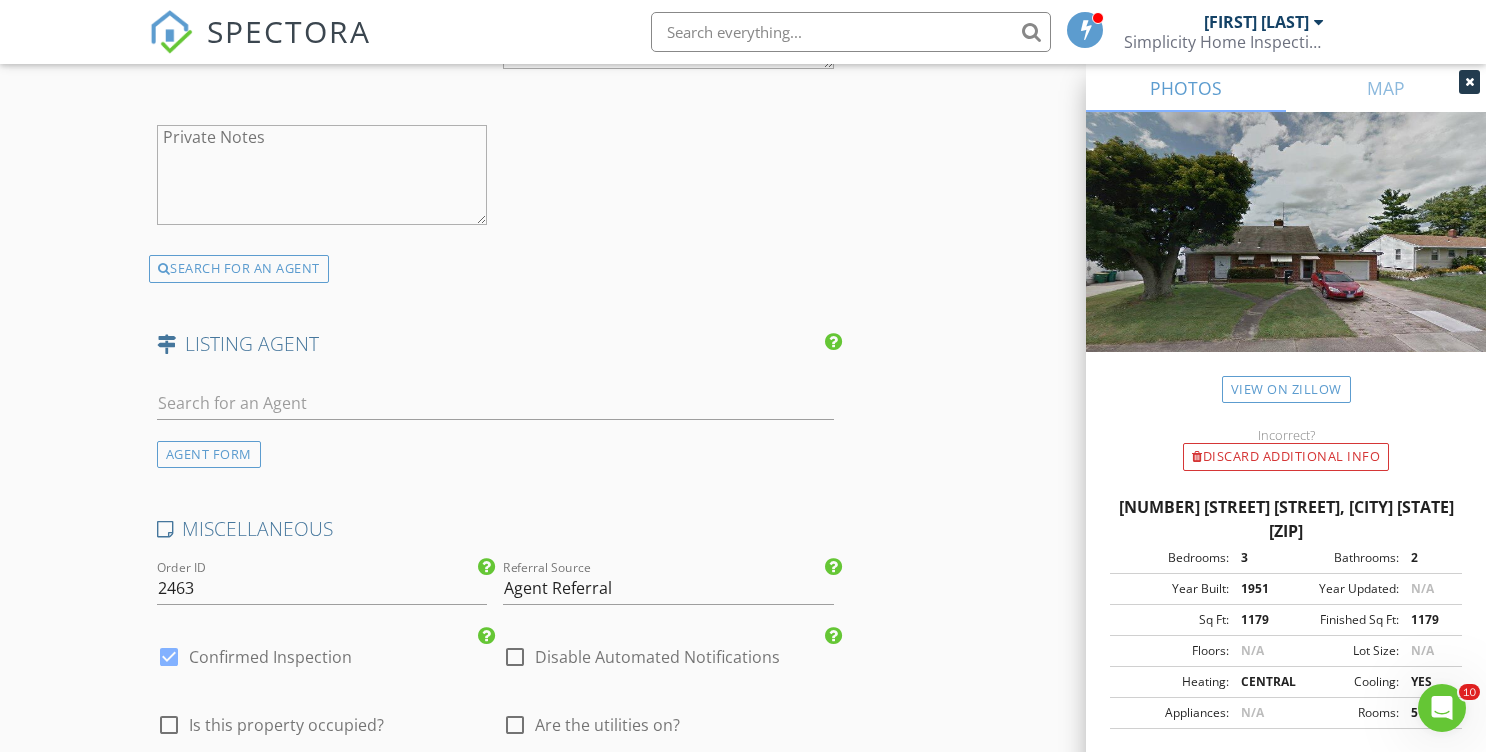scroll, scrollTop: 3380, scrollLeft: 0, axis: vertical 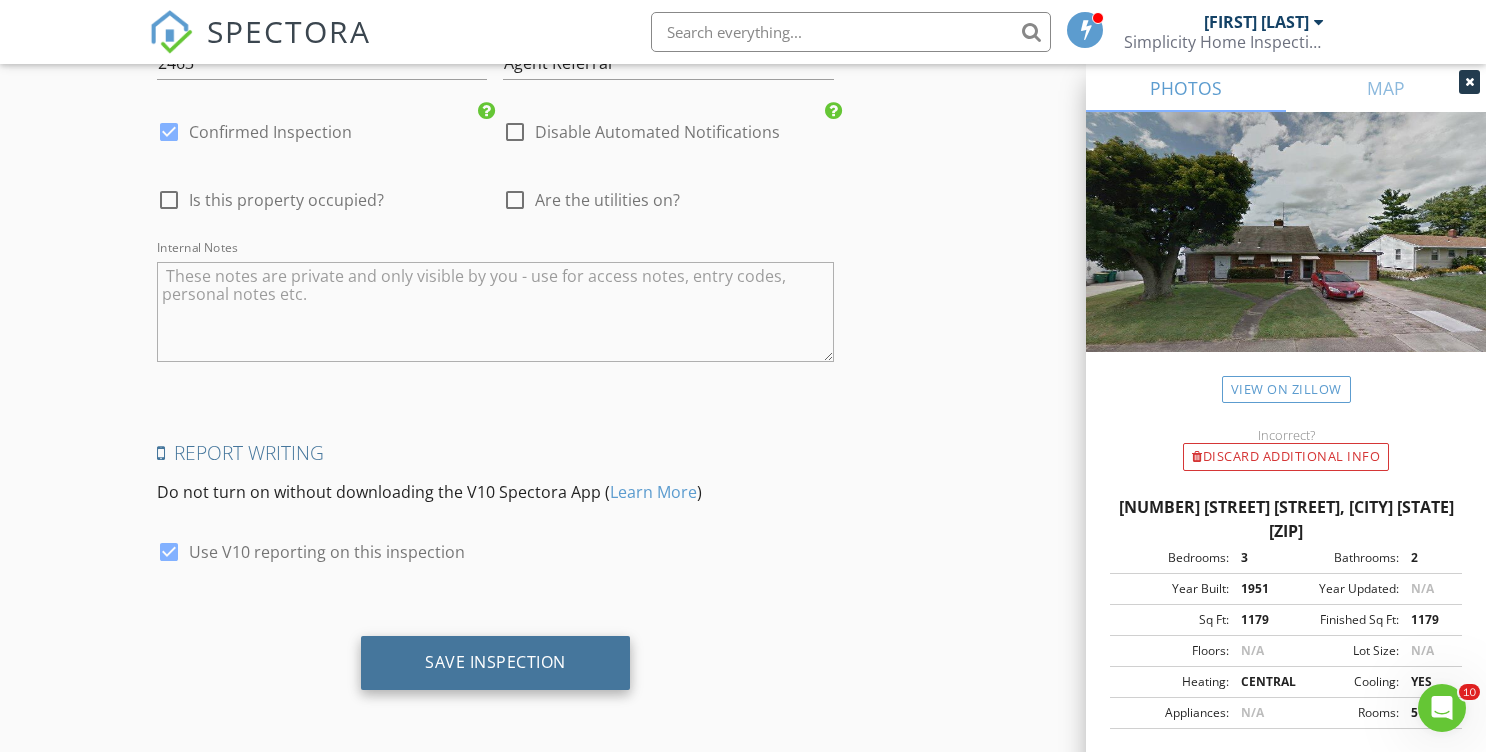 click on "Save Inspection" at bounding box center [495, 662] 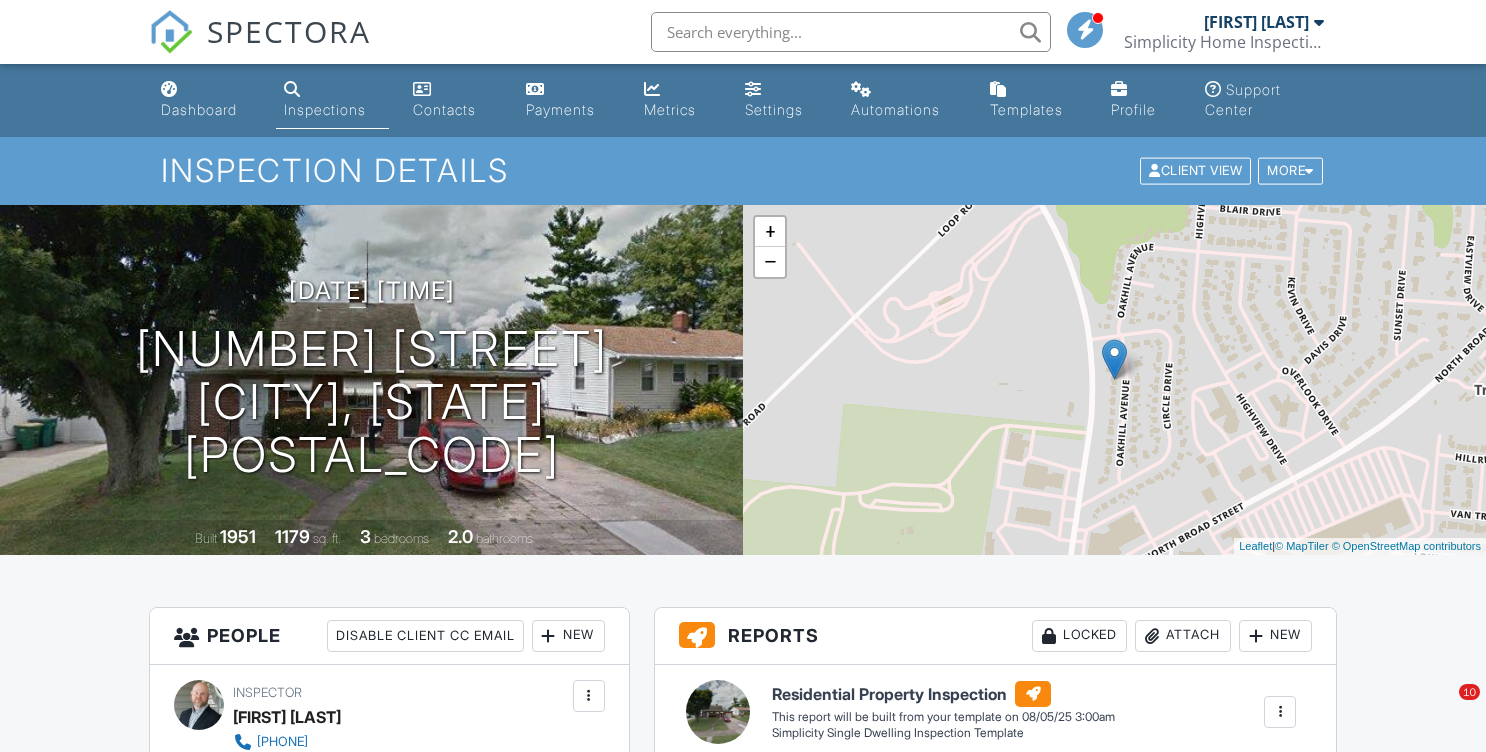 scroll, scrollTop: 0, scrollLeft: 0, axis: both 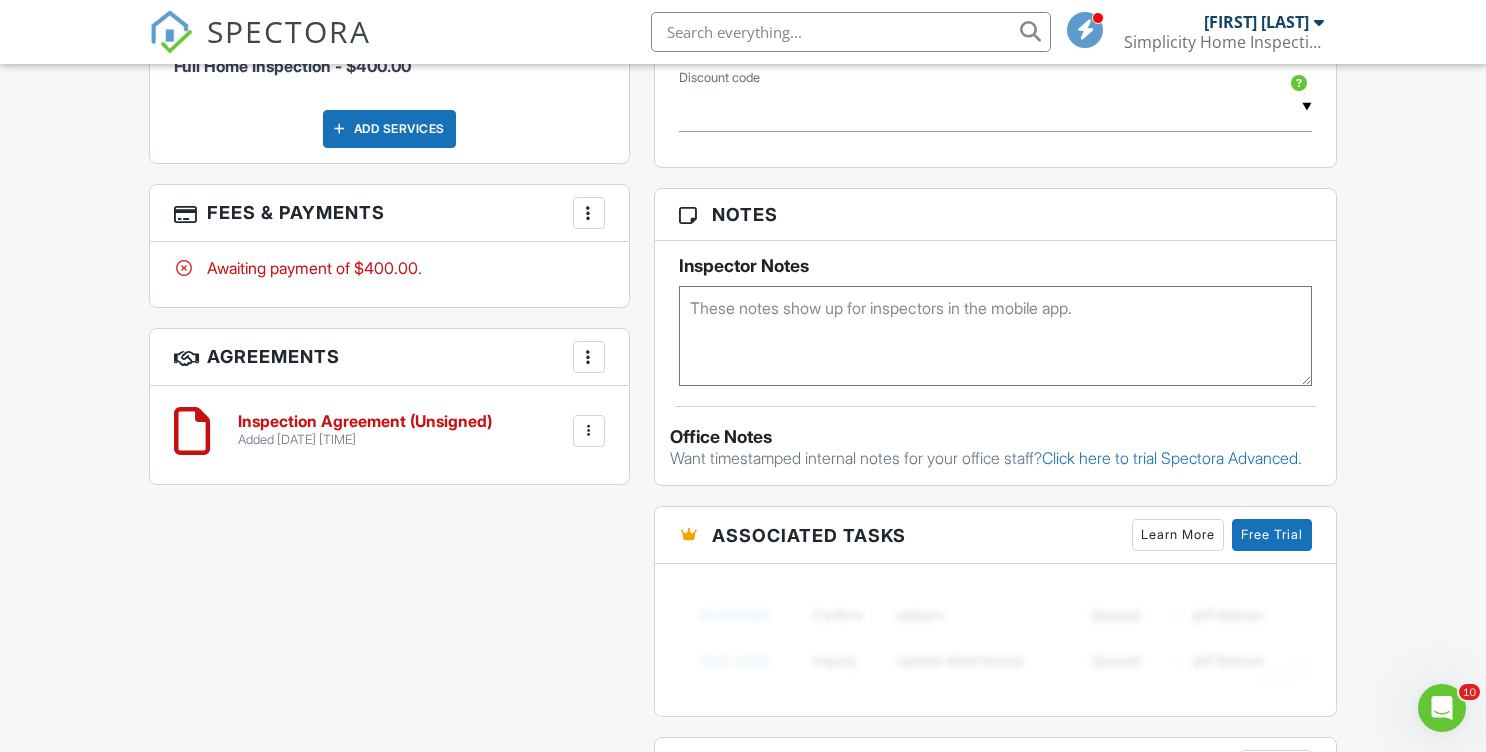 click at bounding box center [995, 336] 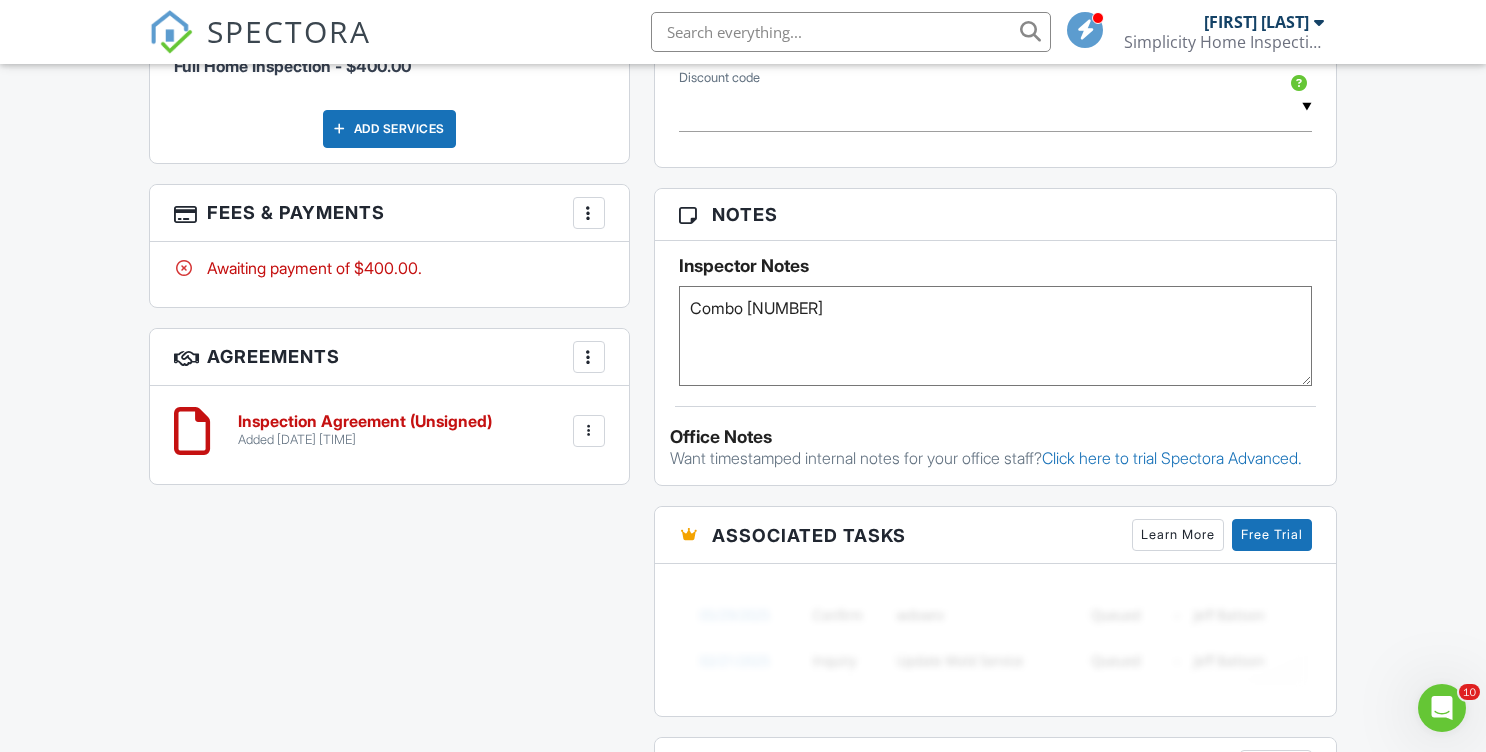 type on "Combo 1991" 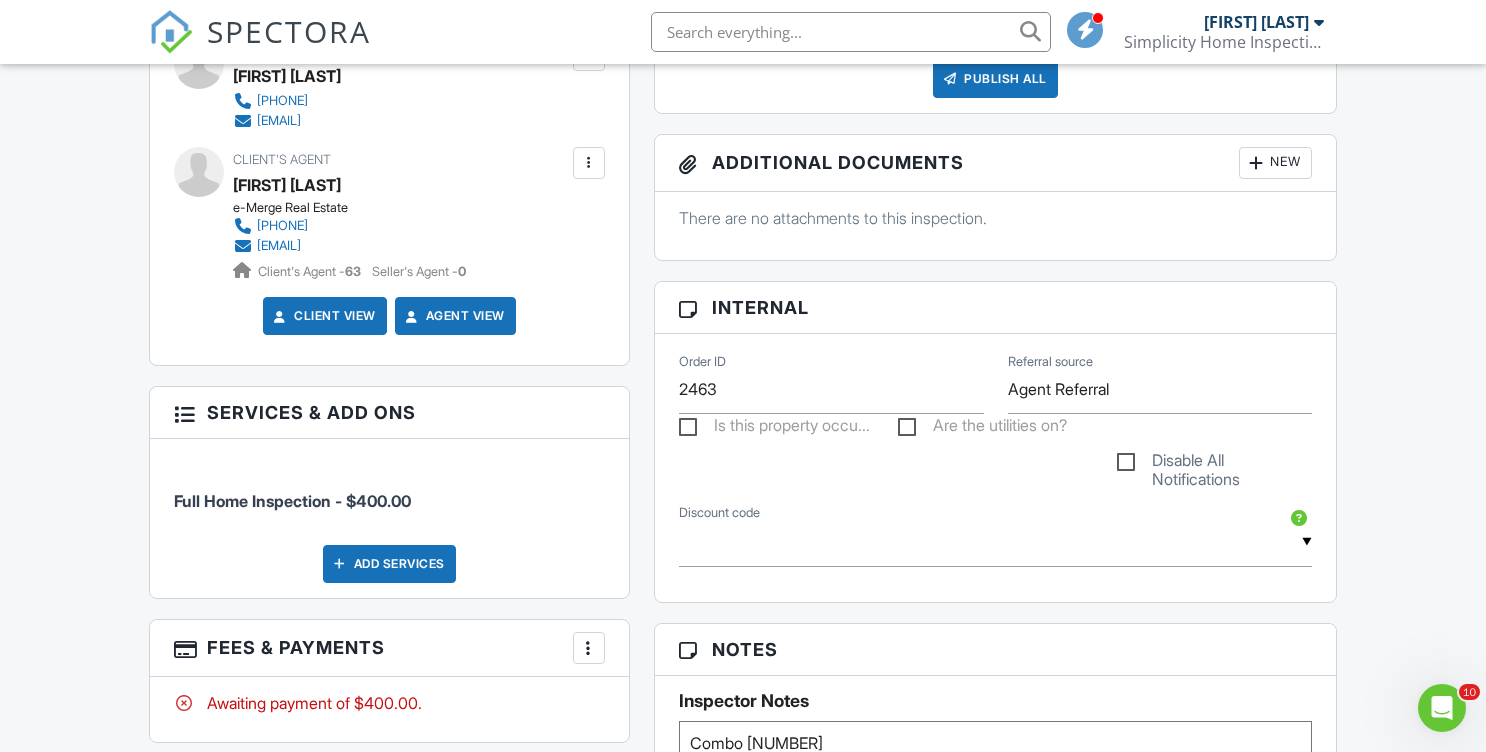 scroll, scrollTop: 0, scrollLeft: 0, axis: both 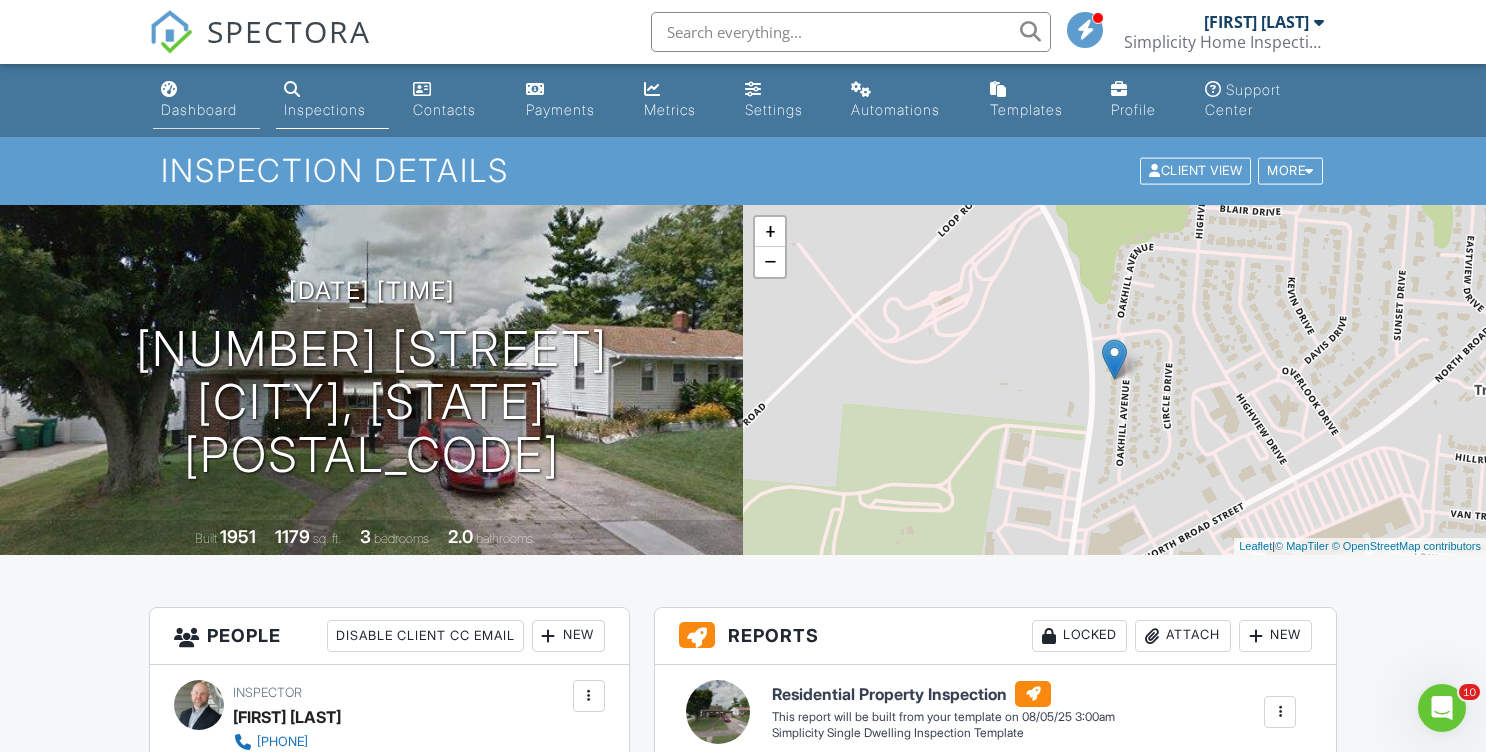 click on "Dashboard" at bounding box center [199, 109] 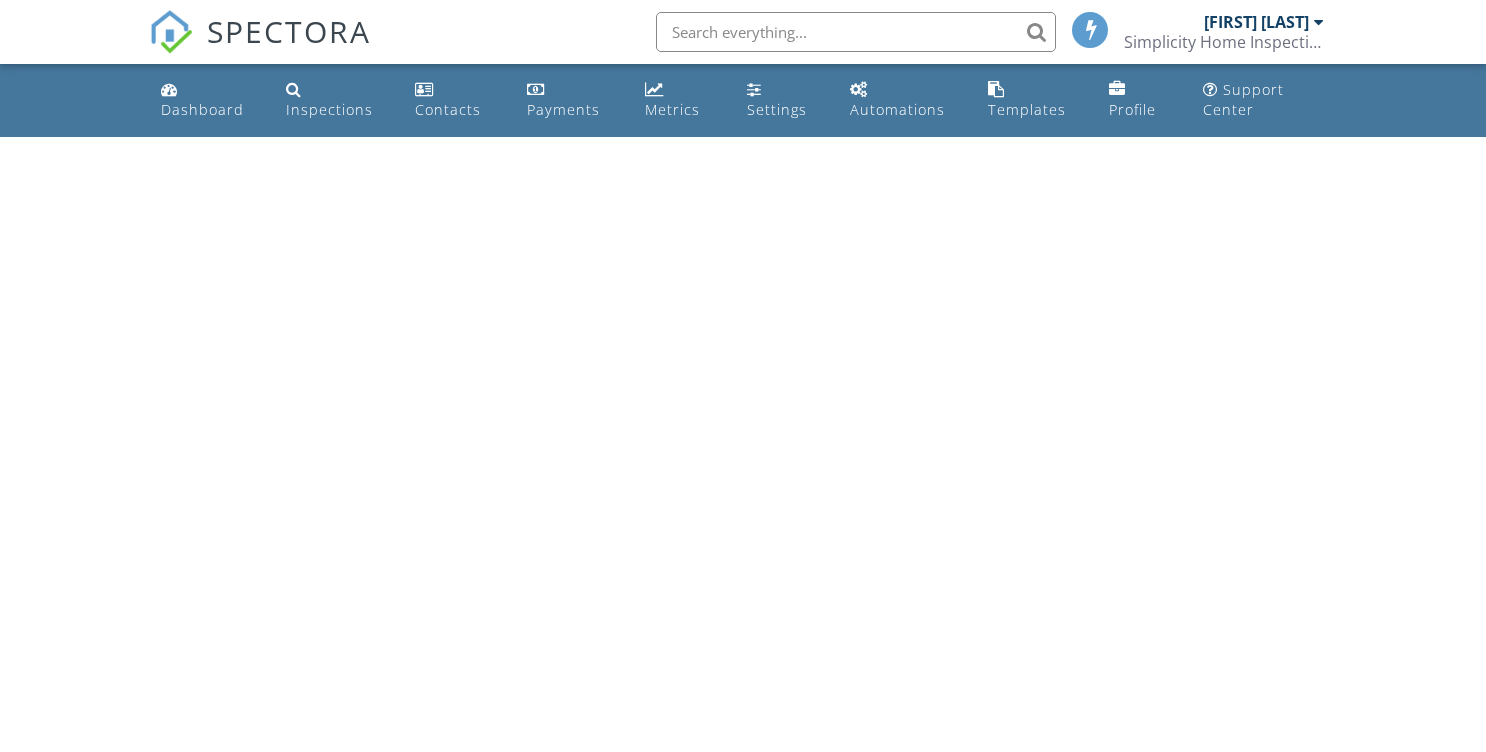 scroll, scrollTop: 0, scrollLeft: 0, axis: both 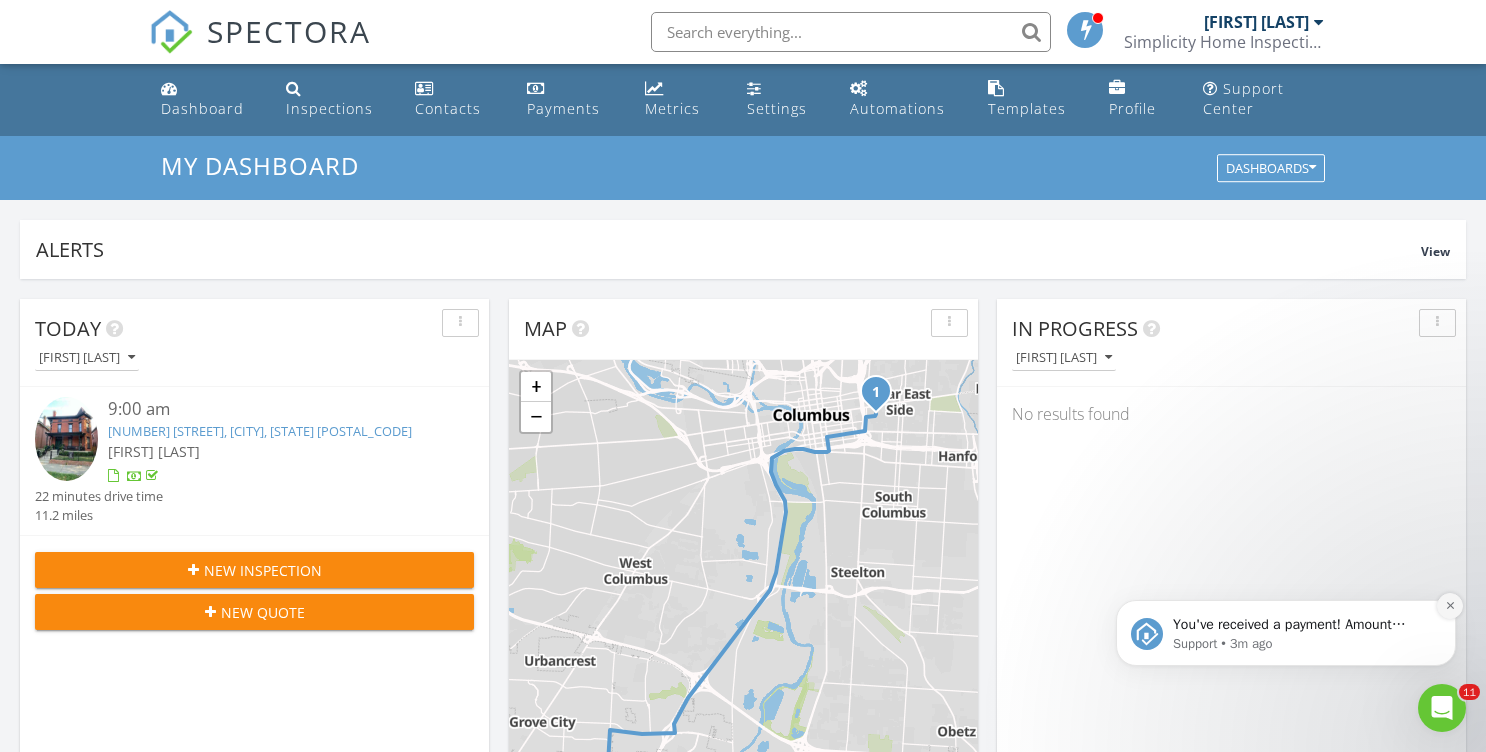 click 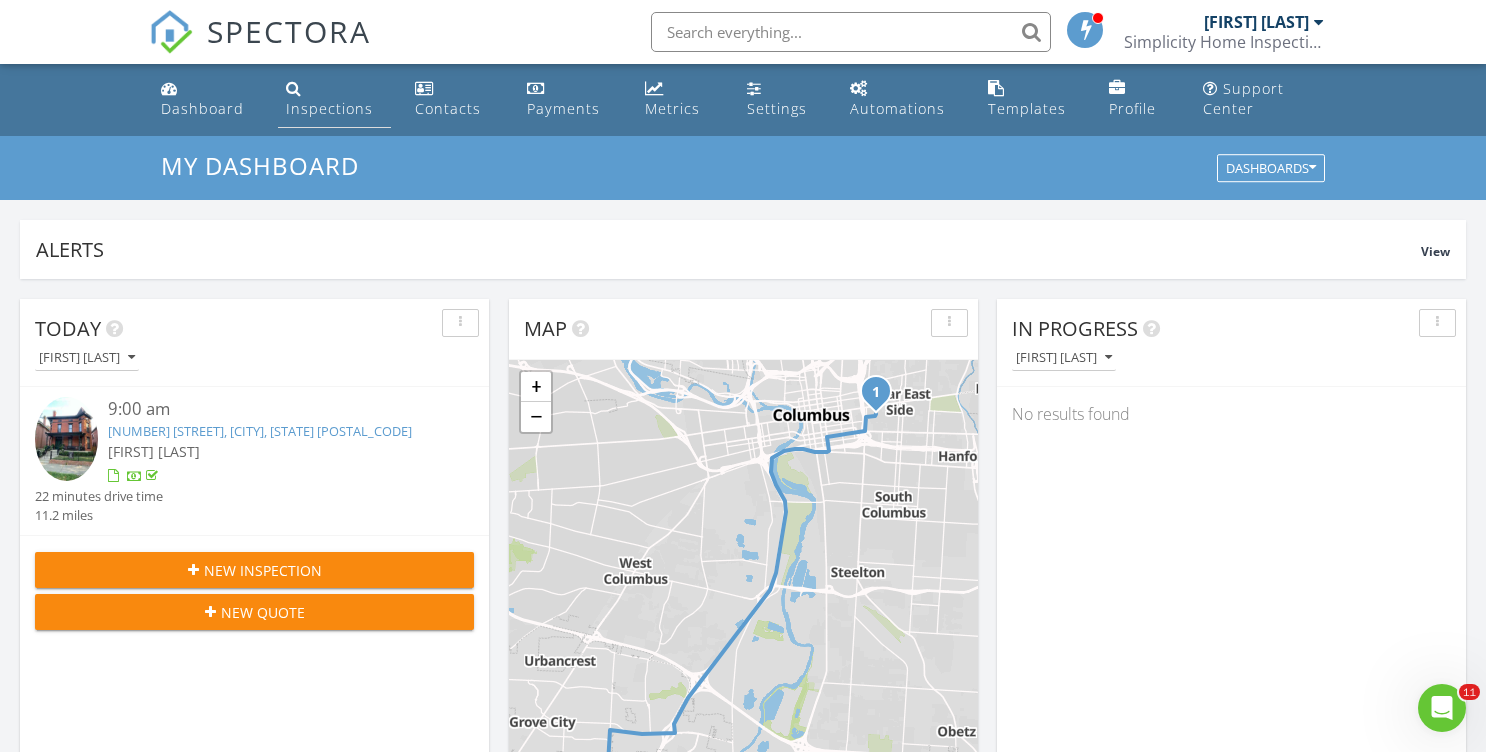 click on "Inspections" at bounding box center [329, 108] 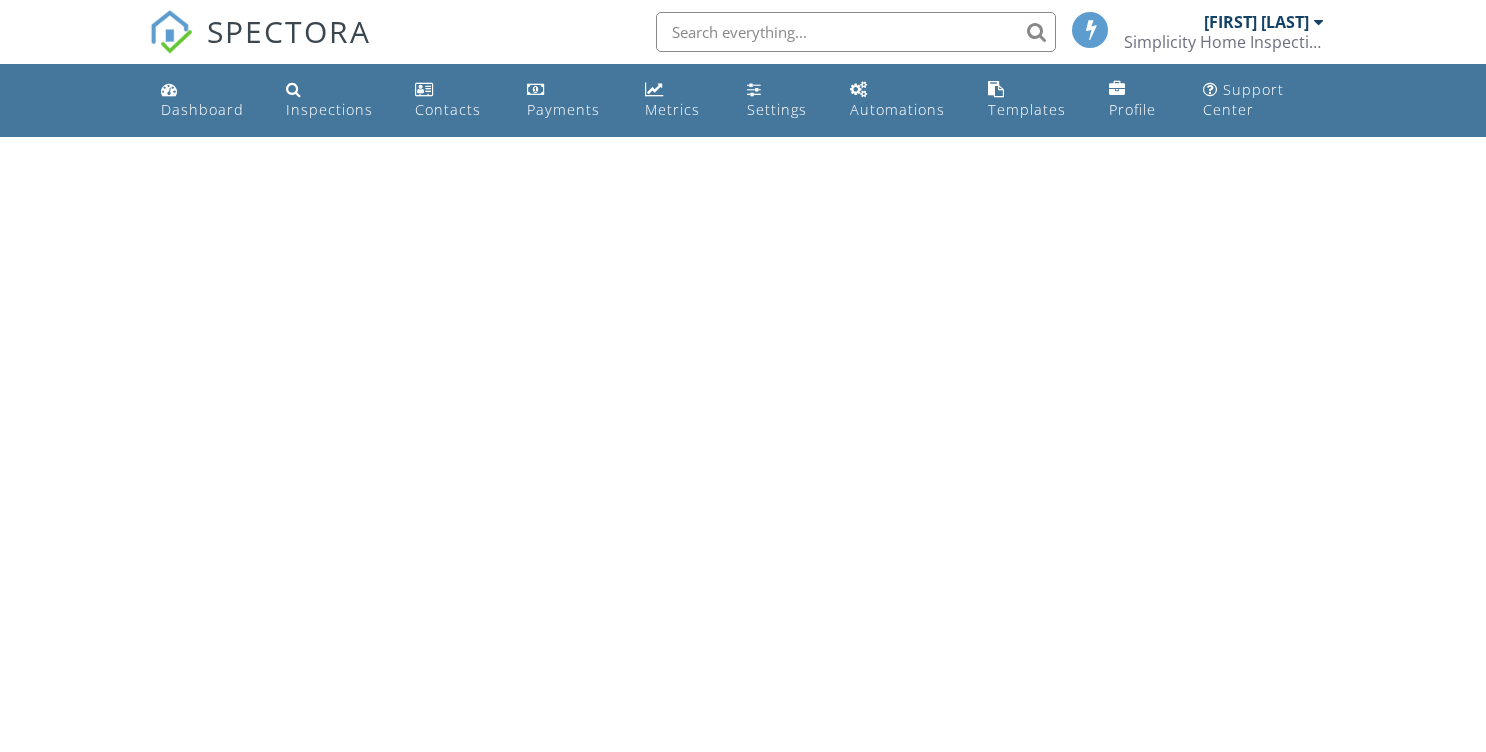 scroll, scrollTop: 0, scrollLeft: 0, axis: both 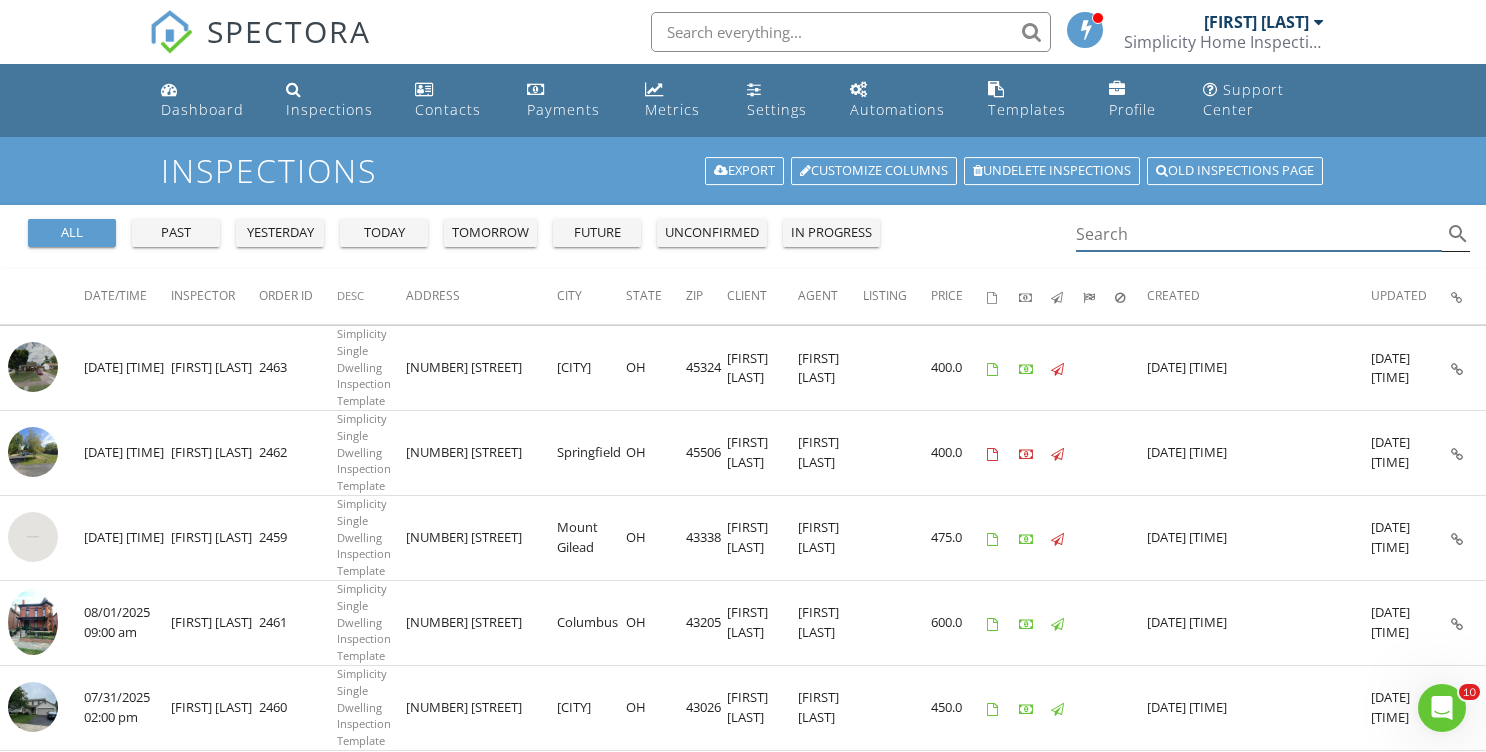click on "Search search" at bounding box center (1273, 234) 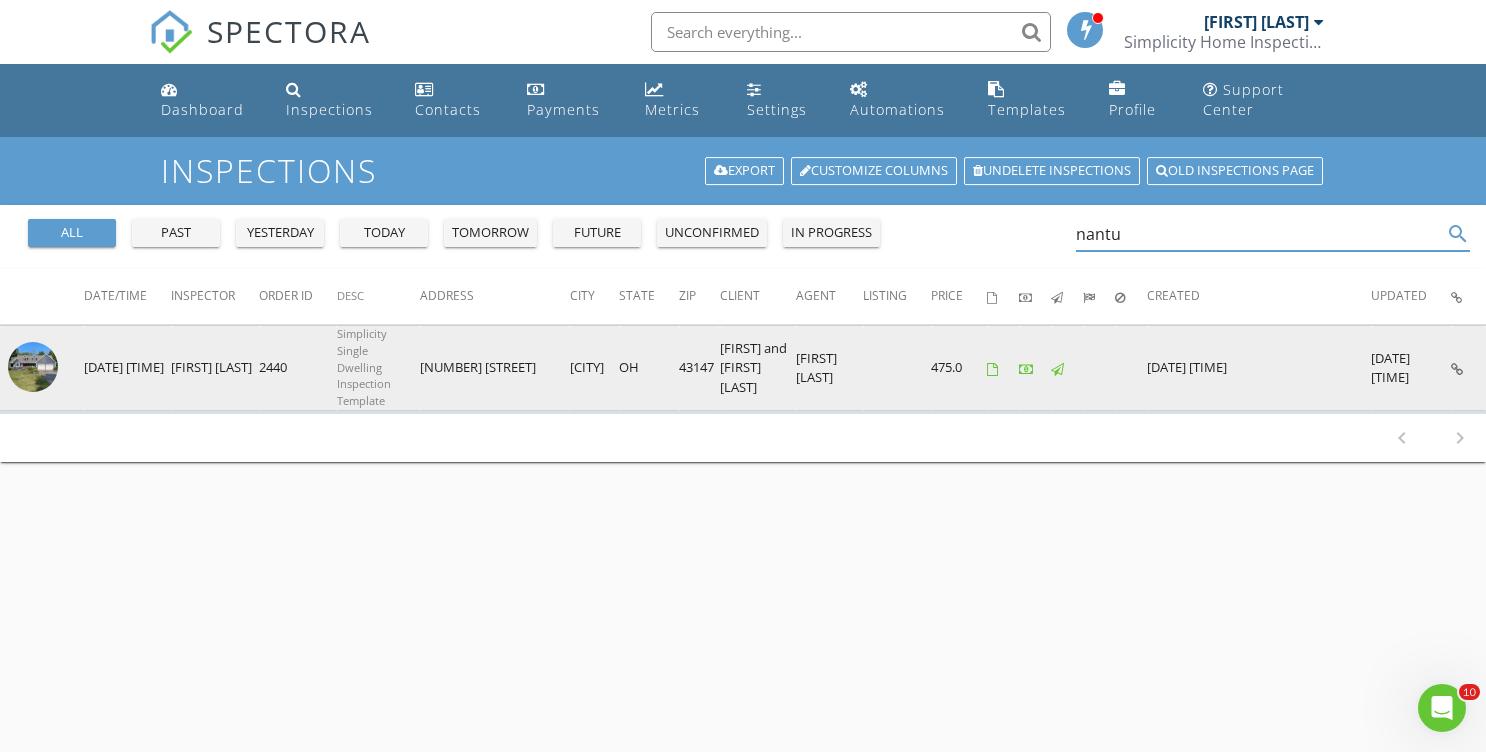 type on "nantu" 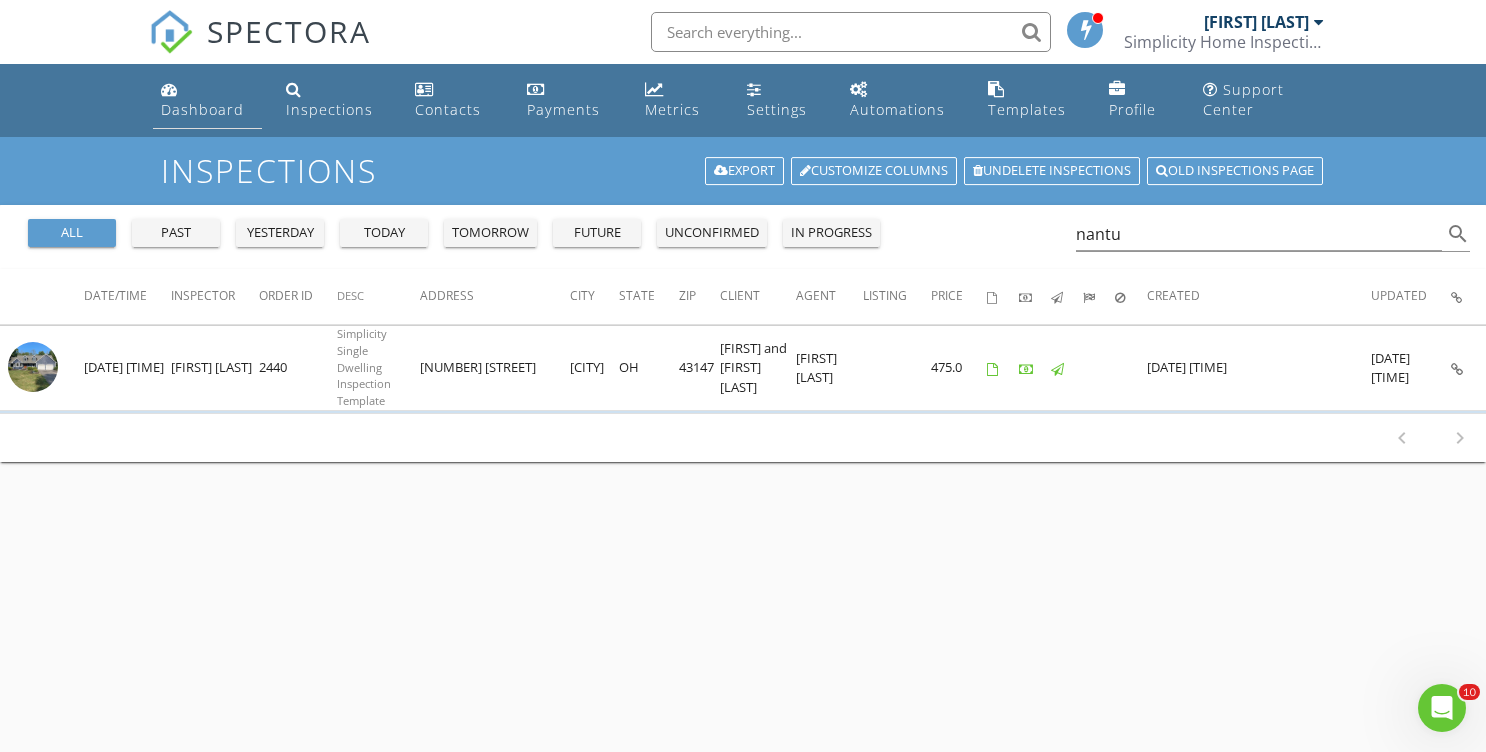 click on "Dashboard" at bounding box center (202, 109) 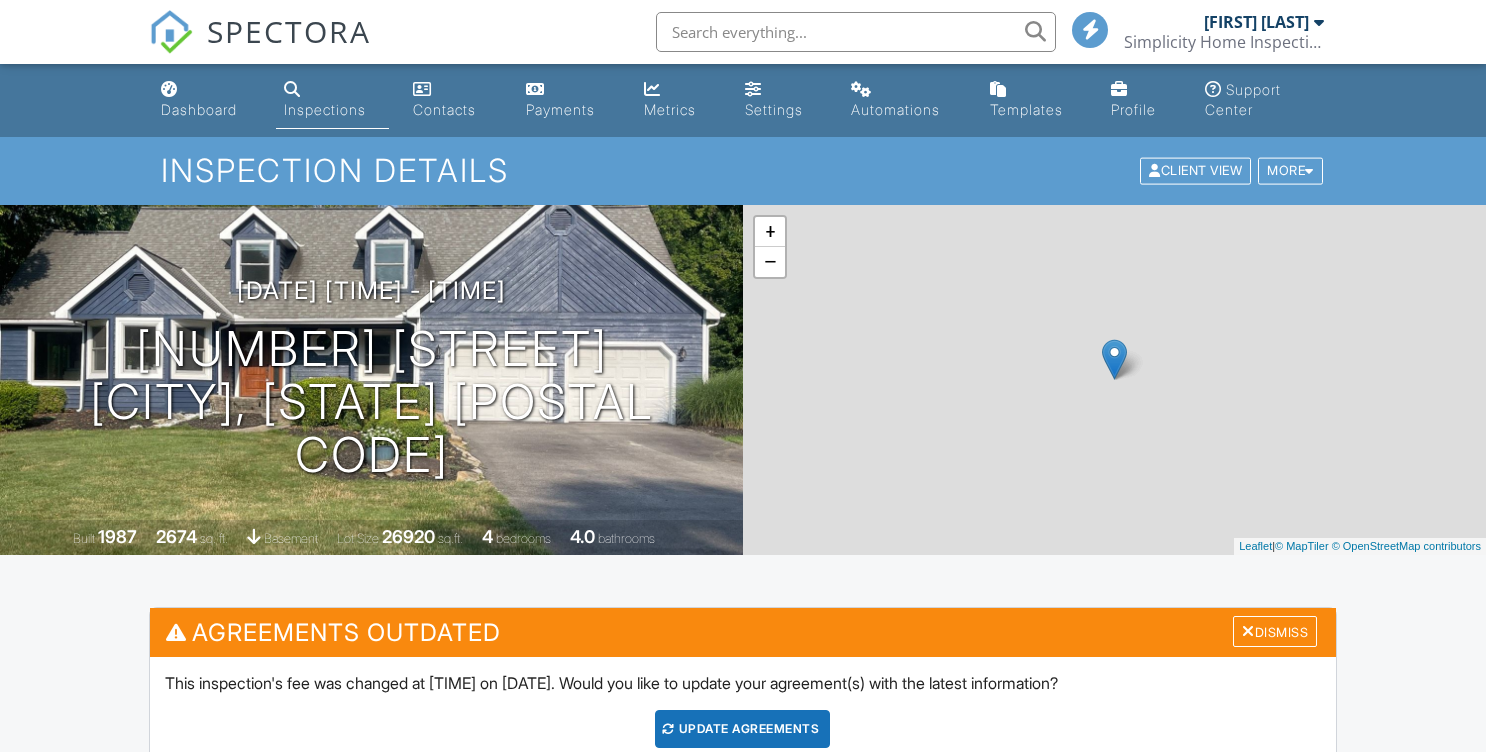 scroll, scrollTop: 0, scrollLeft: 0, axis: both 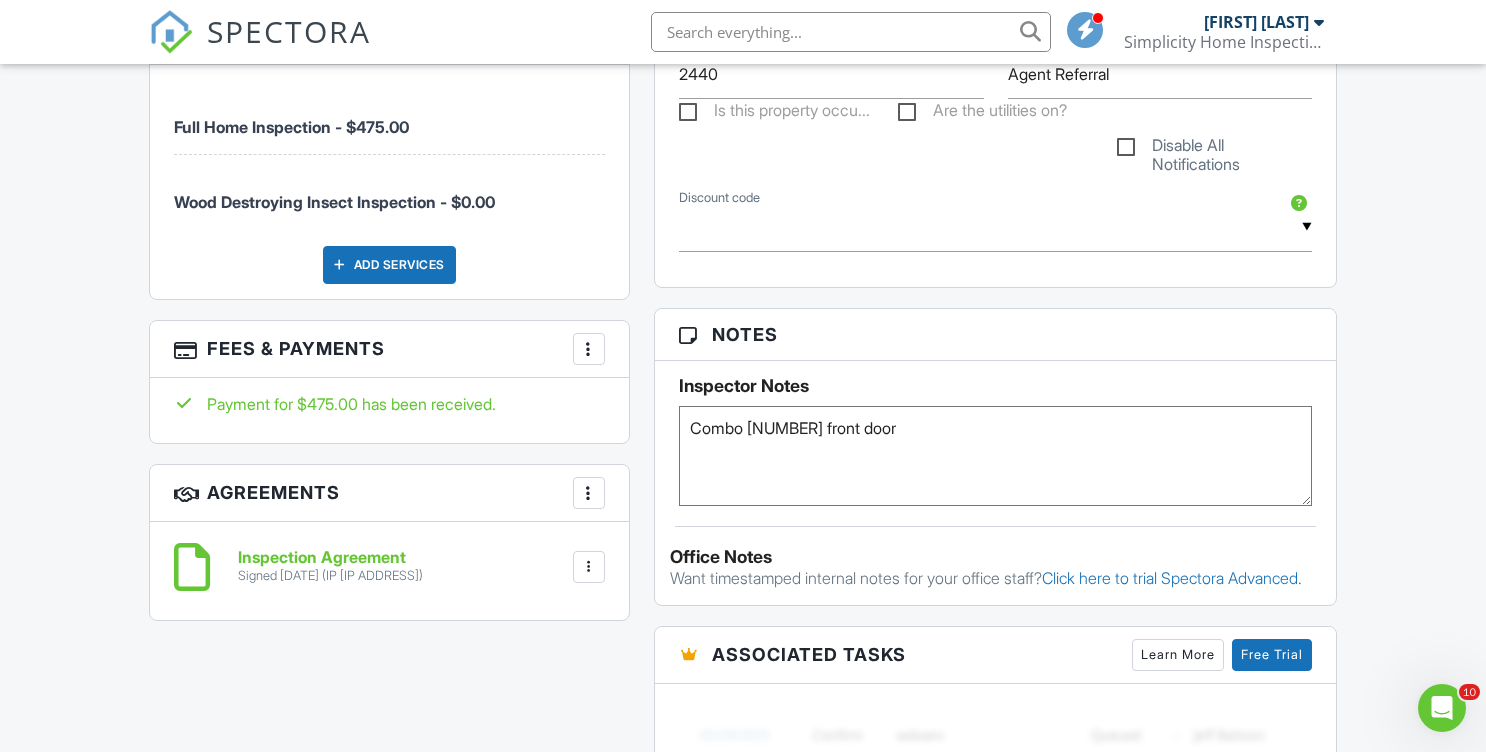 click at bounding box center [589, 349] 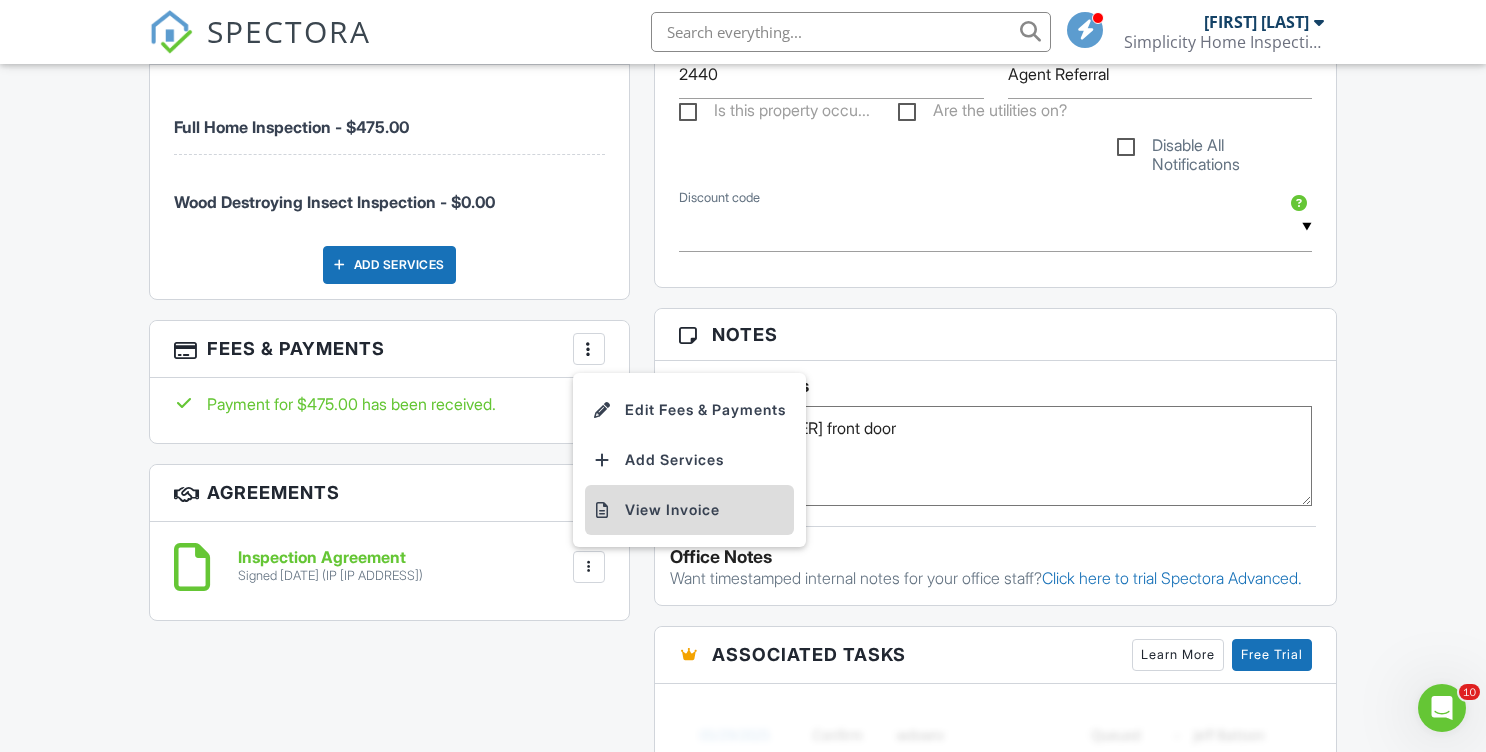click on "View Invoice" at bounding box center (689, 510) 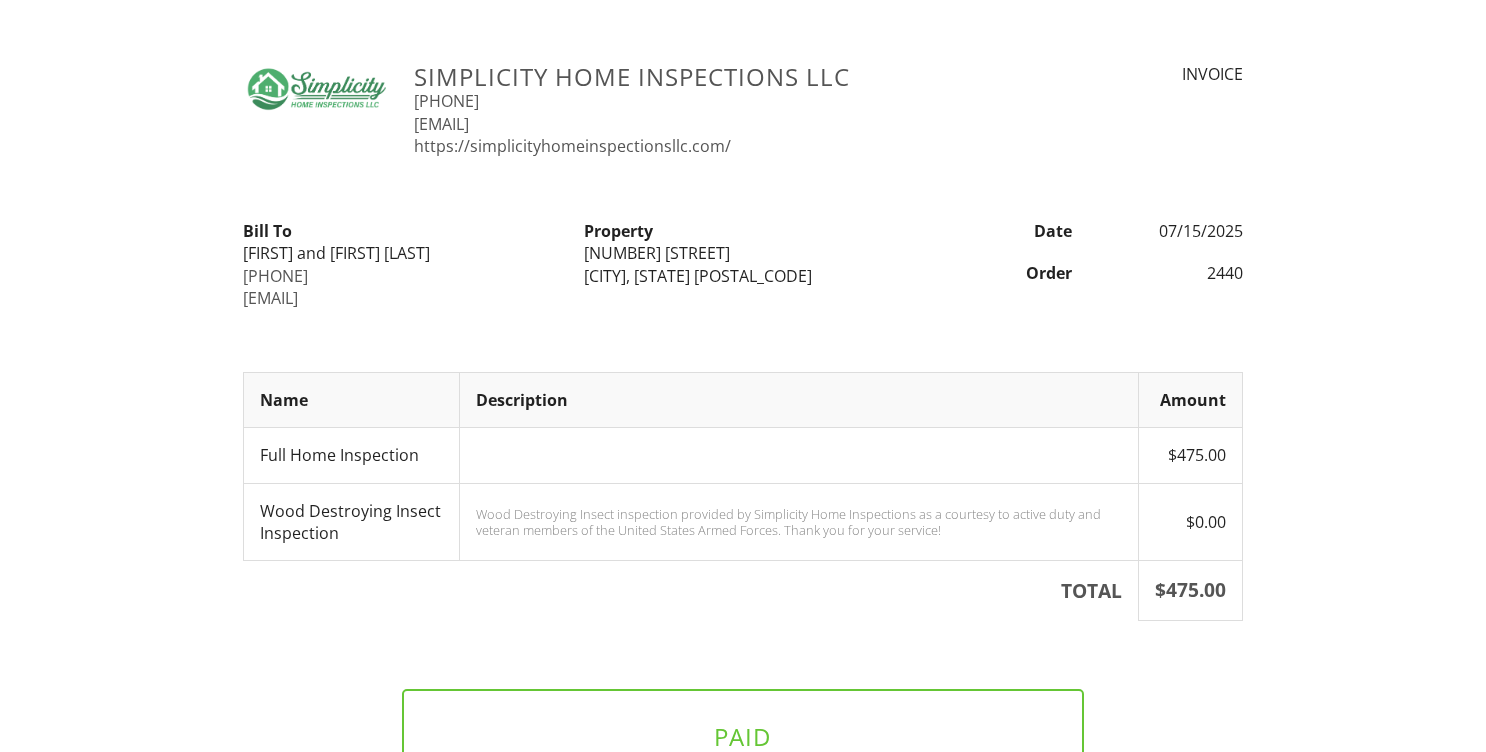 scroll, scrollTop: 0, scrollLeft: 0, axis: both 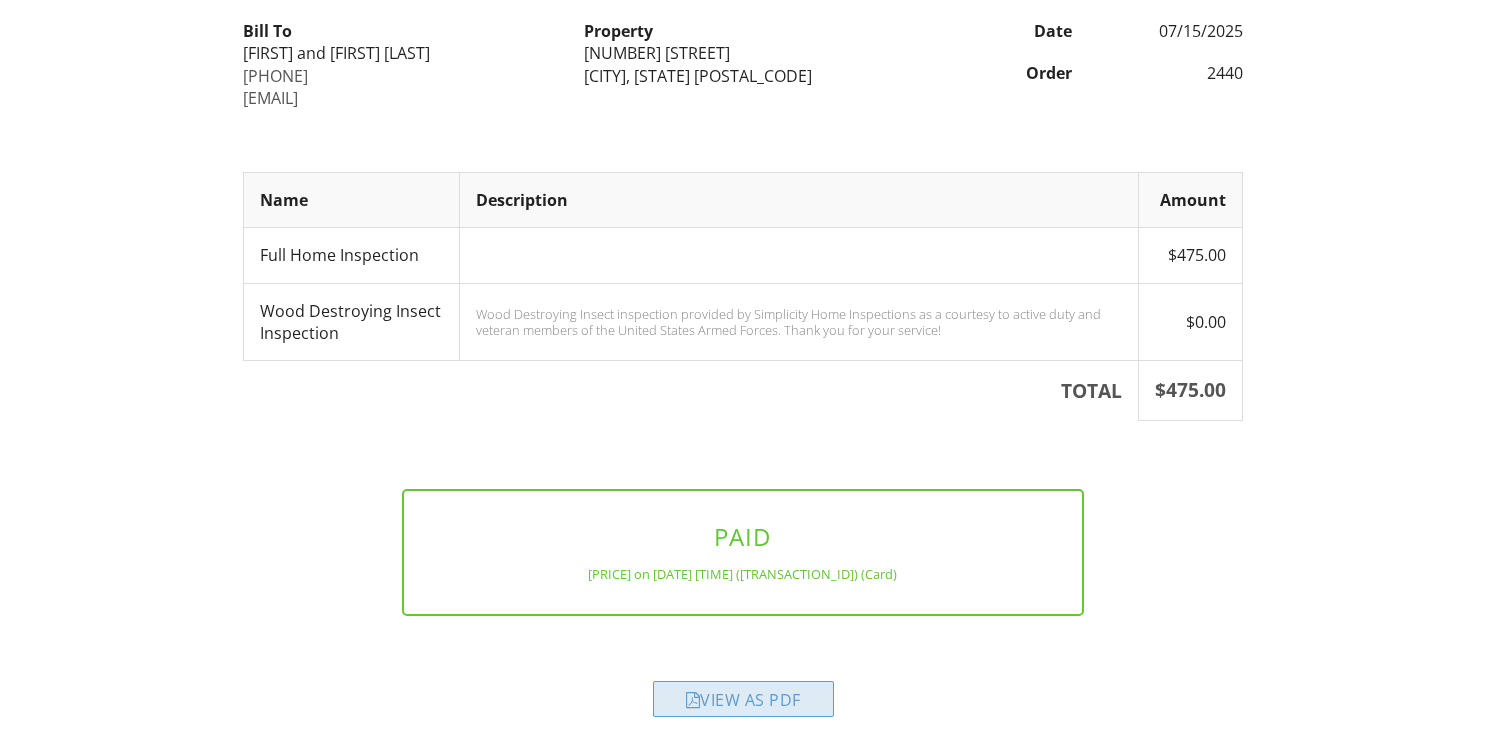 click on "View as PDF" at bounding box center (743, 699) 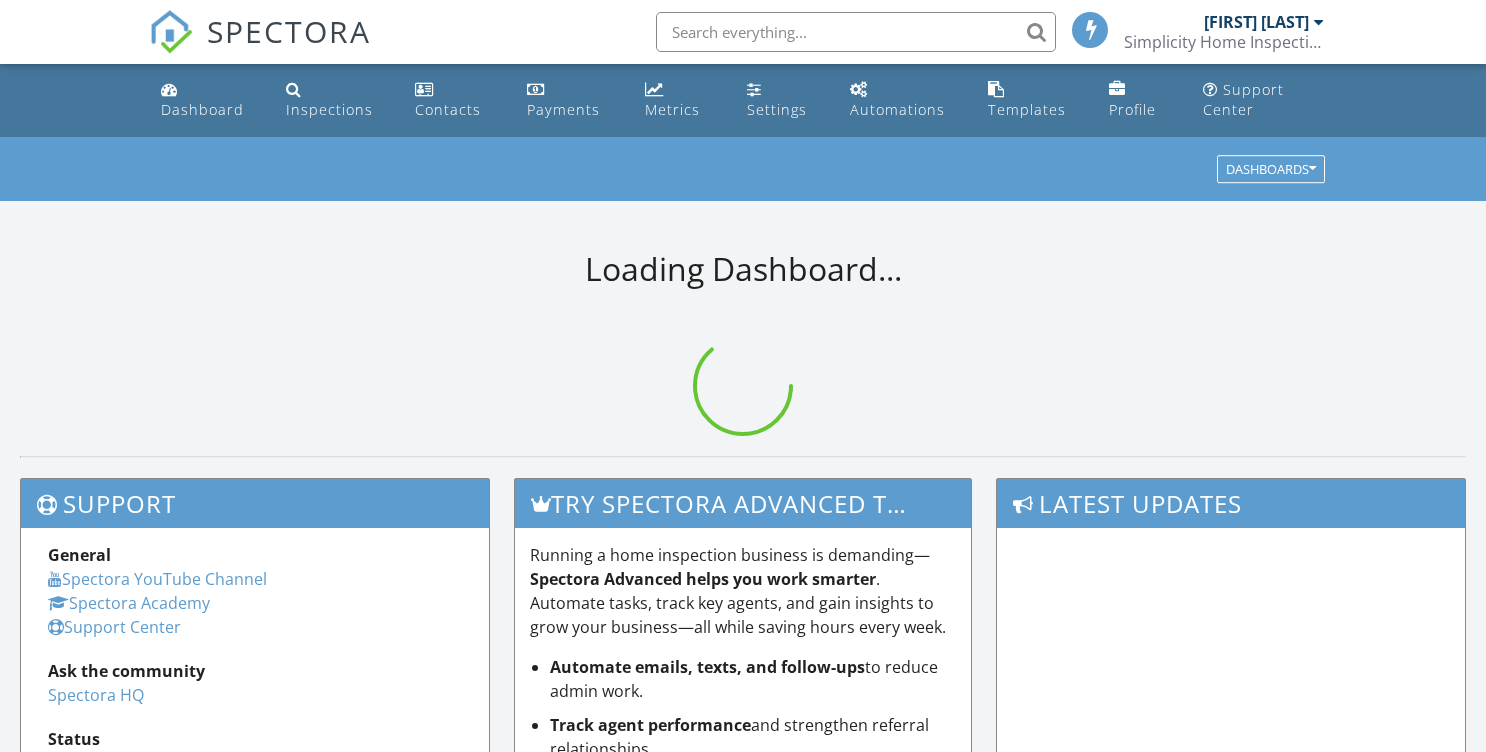 scroll, scrollTop: 0, scrollLeft: 0, axis: both 